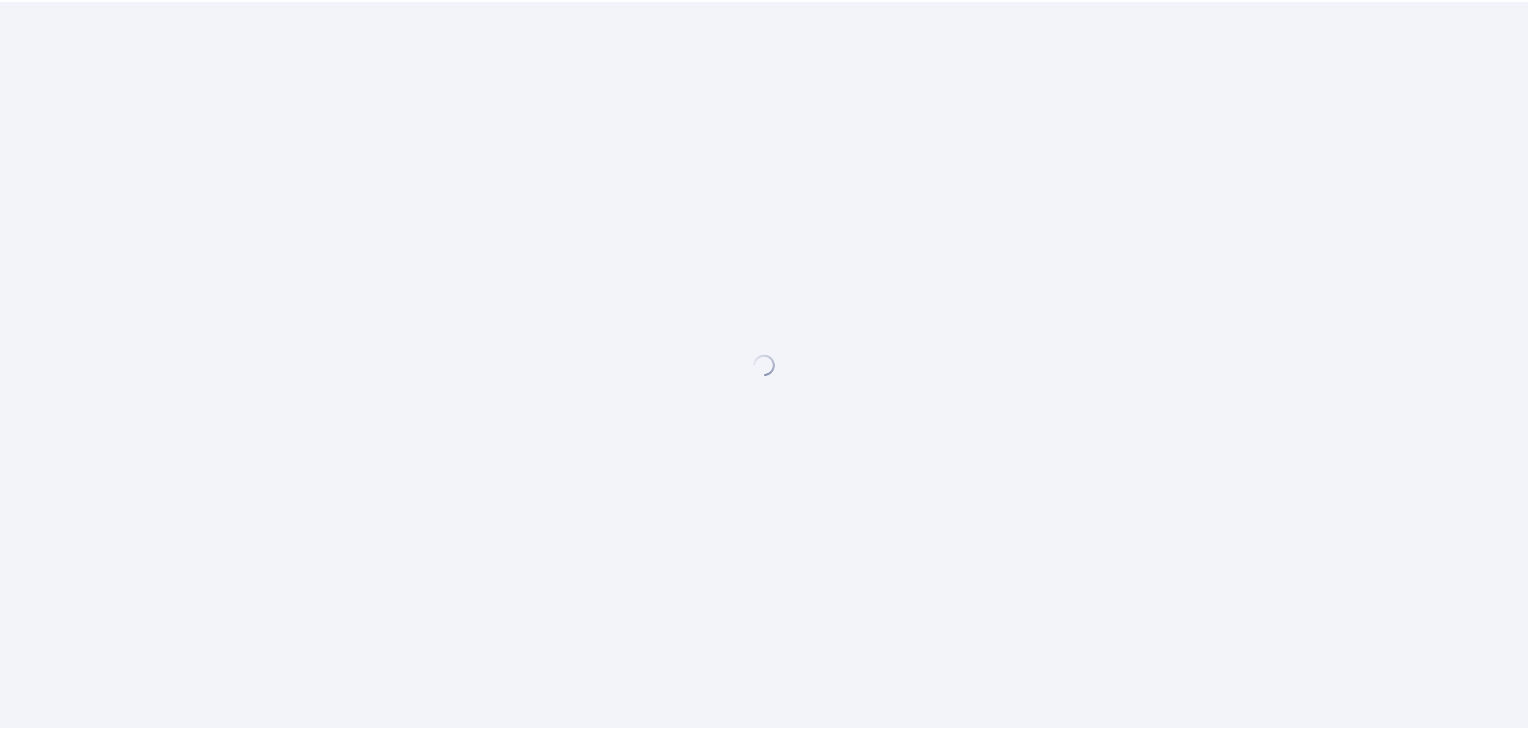scroll, scrollTop: 0, scrollLeft: 0, axis: both 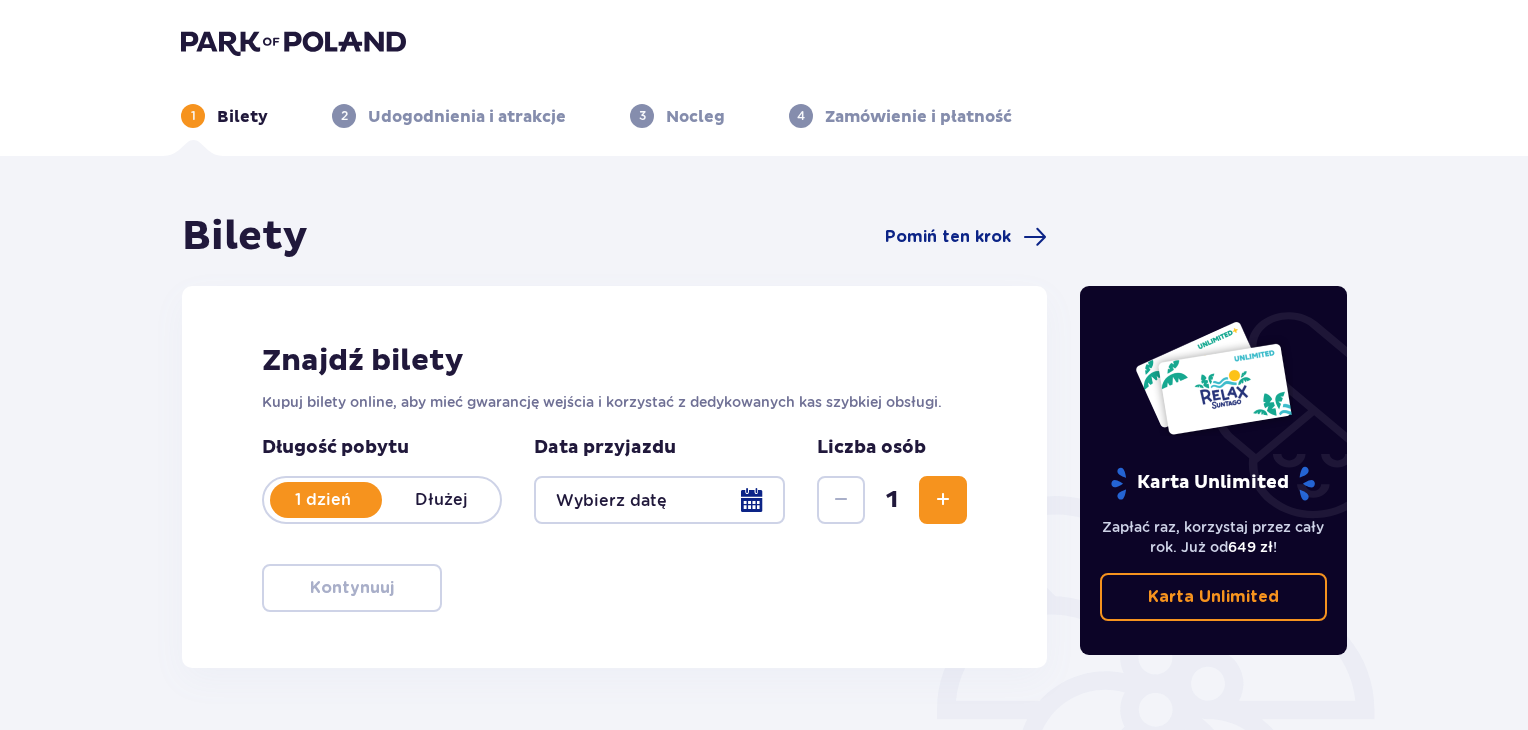 click at bounding box center [659, 500] 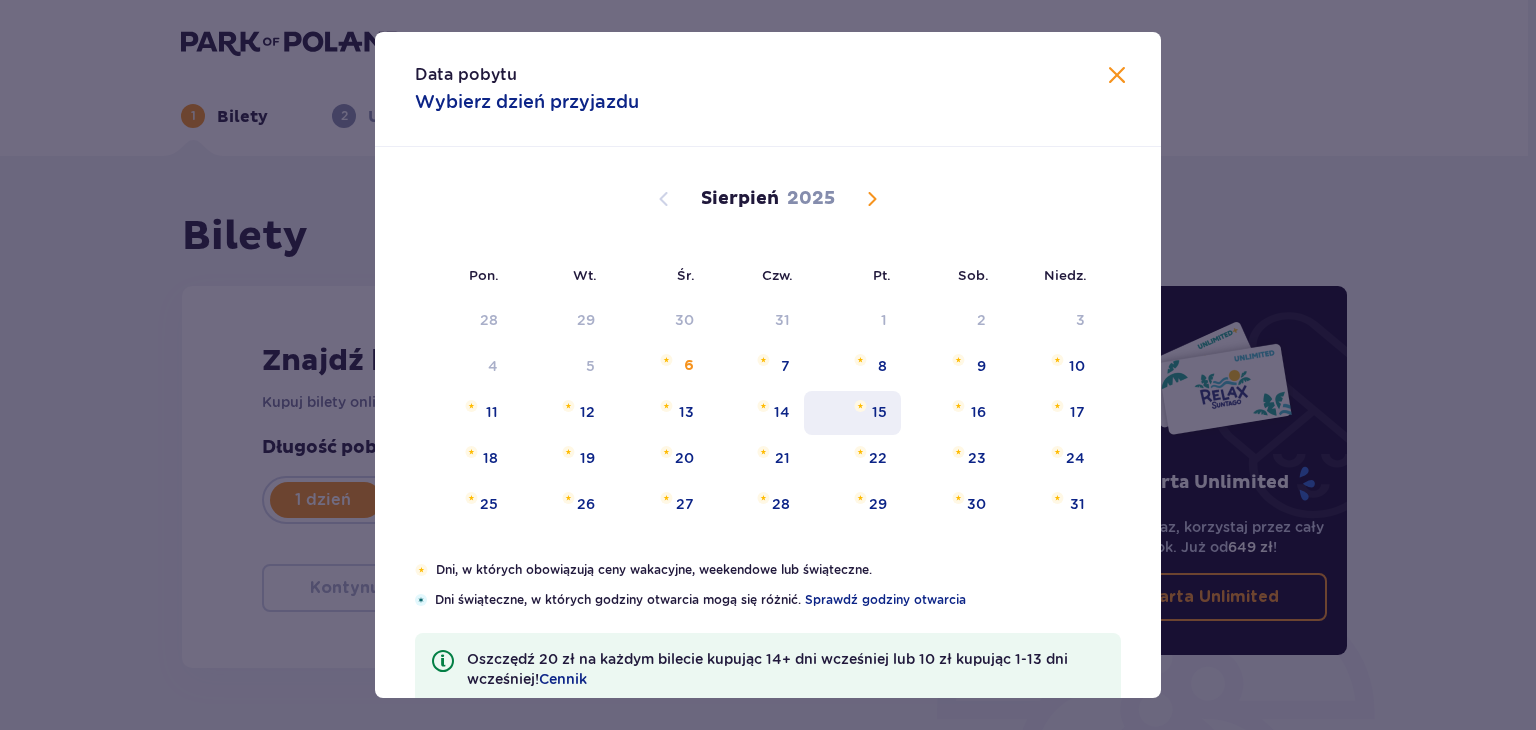 click on "15" at bounding box center [879, 412] 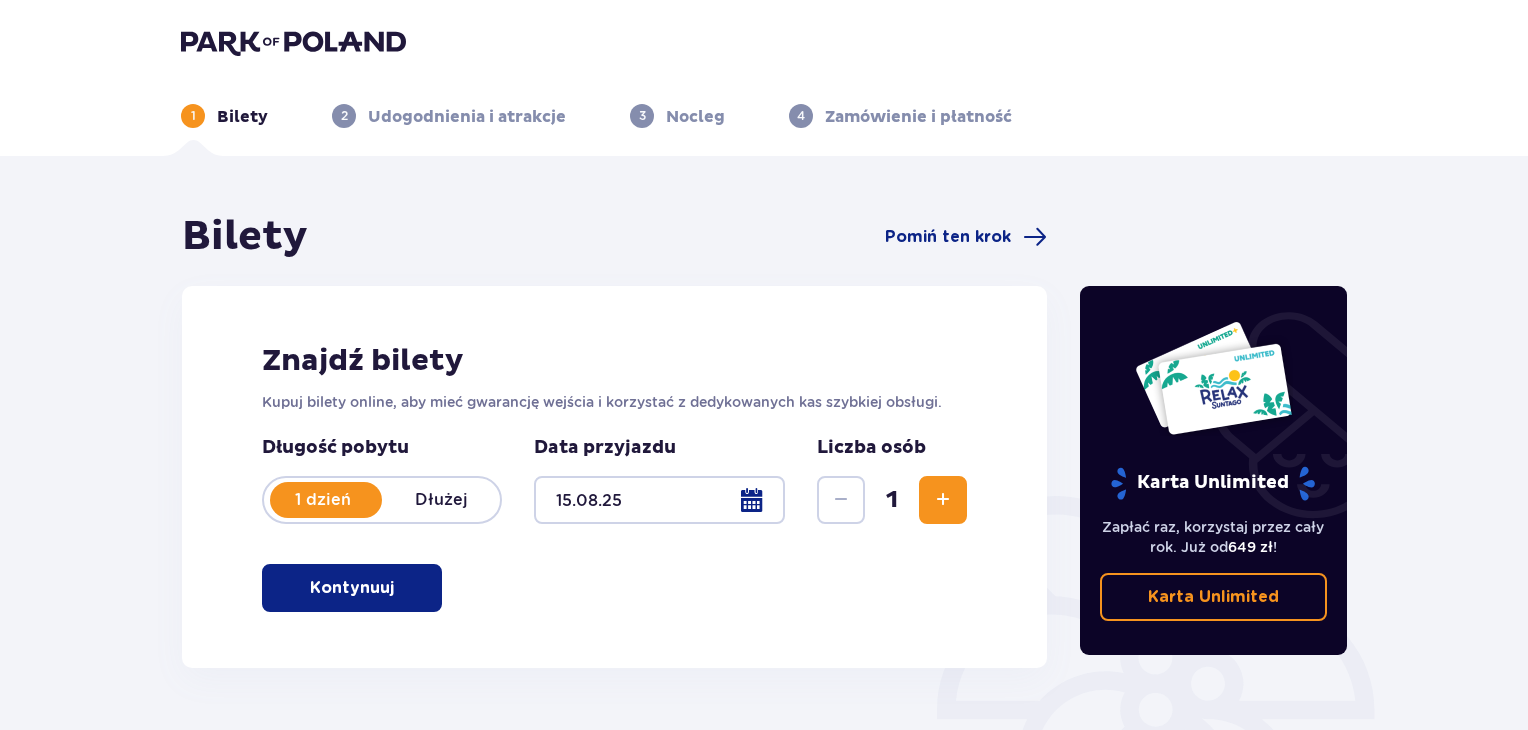 click at bounding box center [943, 500] 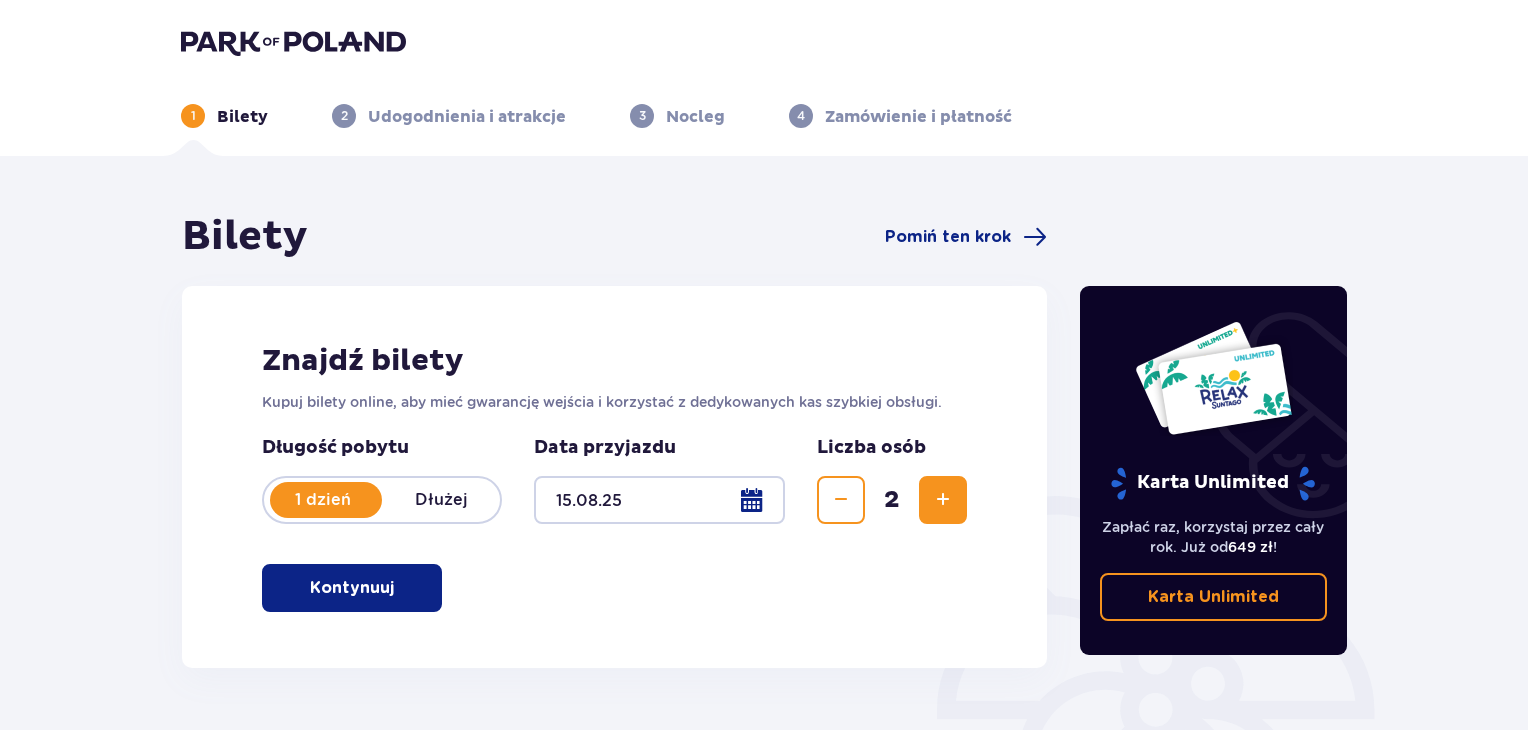 click at bounding box center [943, 500] 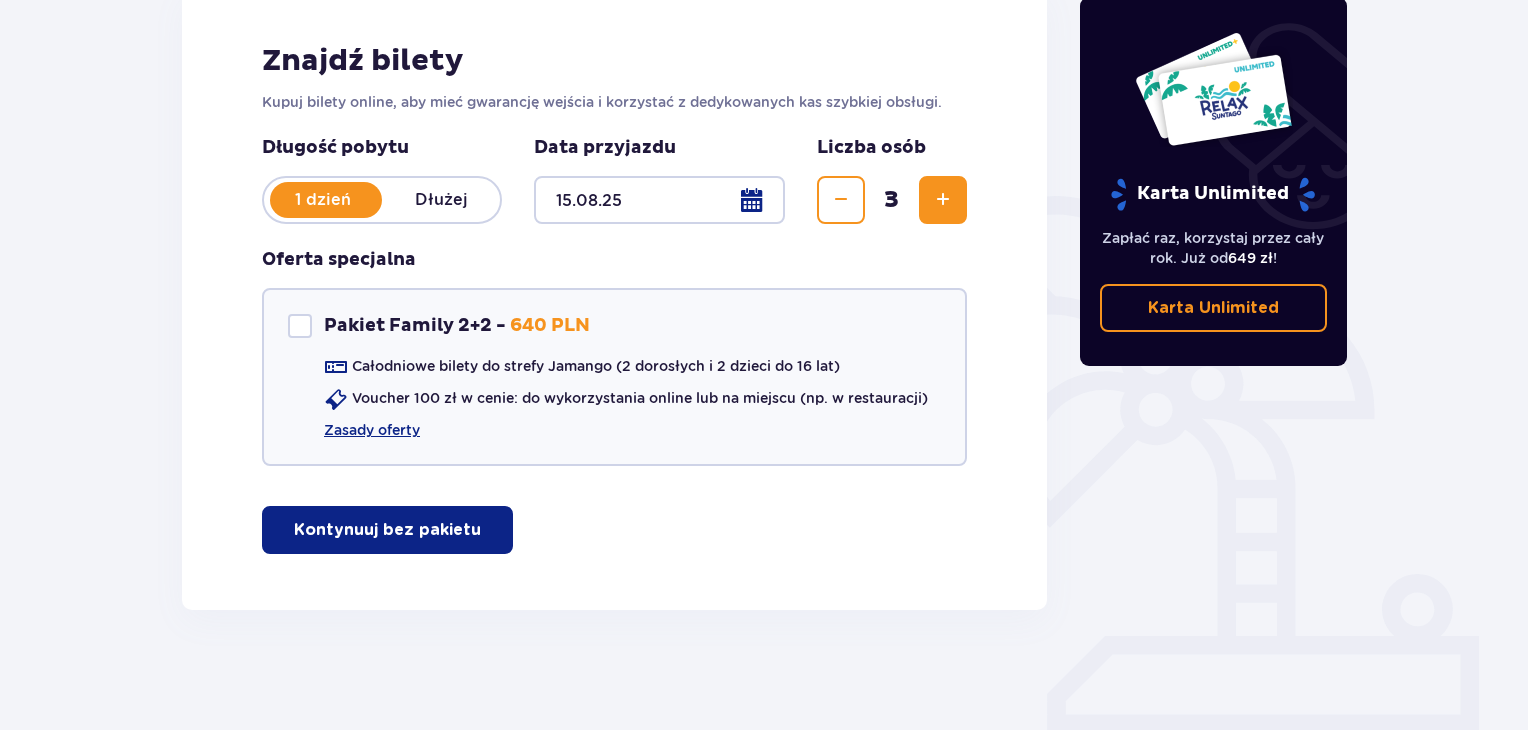 scroll, scrollTop: 0, scrollLeft: 0, axis: both 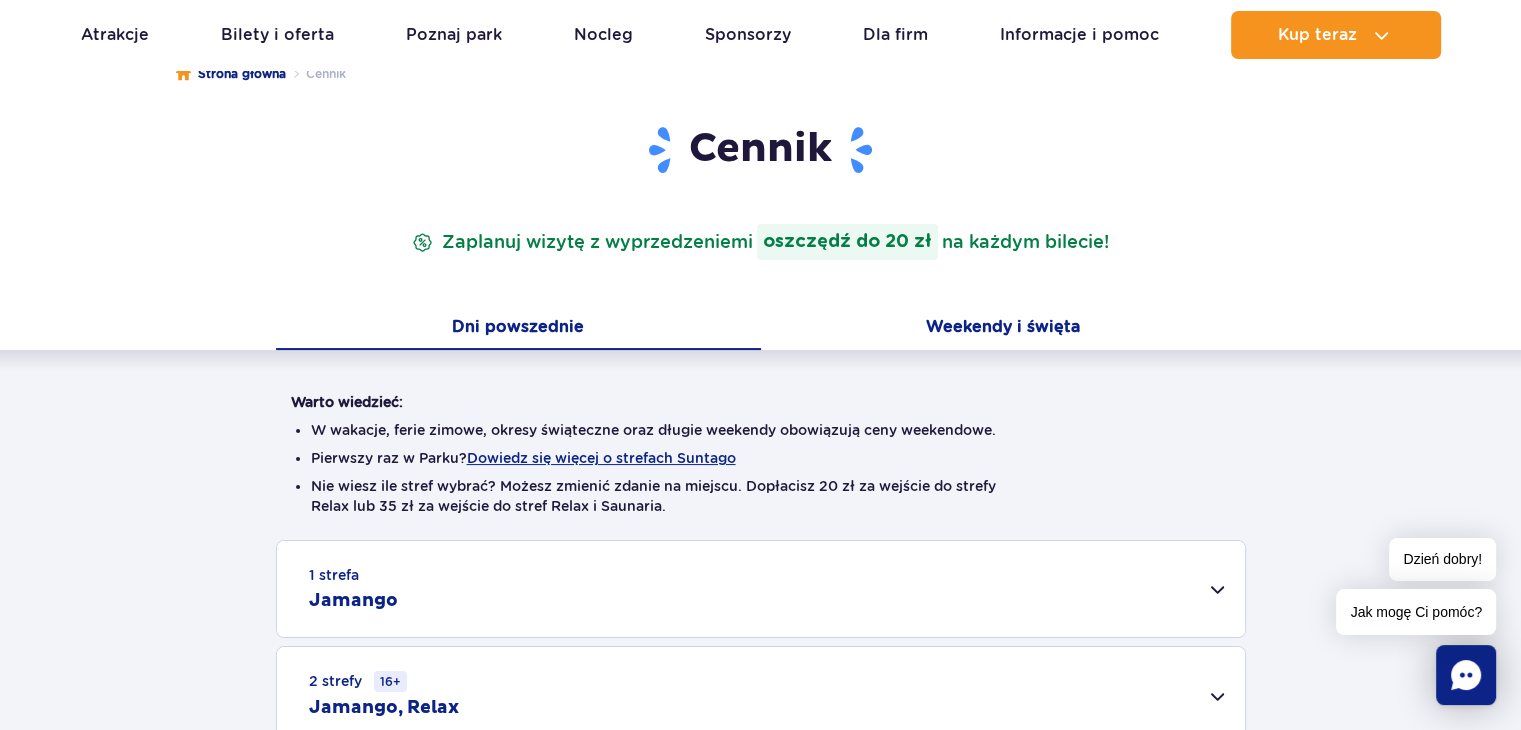 click on "Weekendy i święta" at bounding box center [1003, 329] 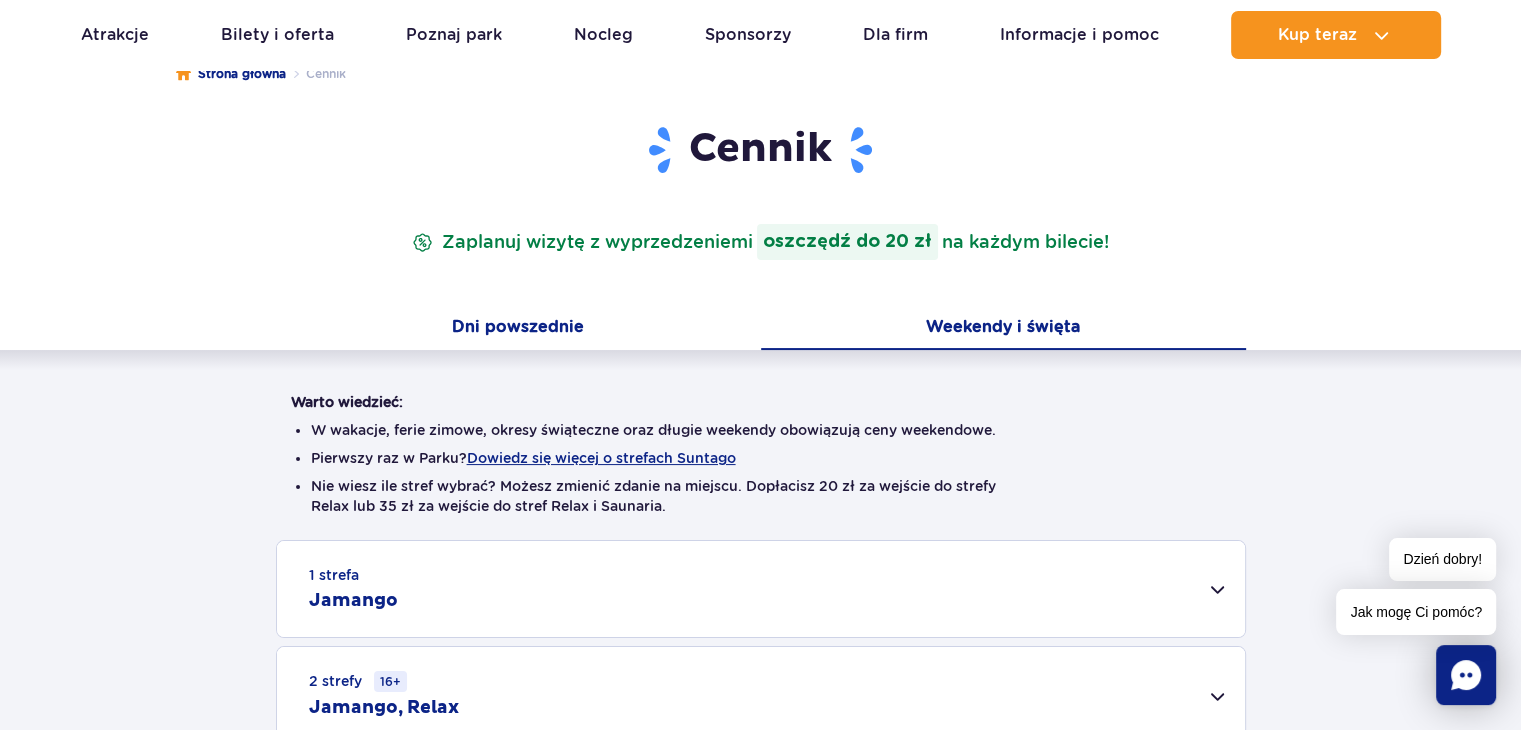 click on "Dni powszednie" at bounding box center [518, 329] 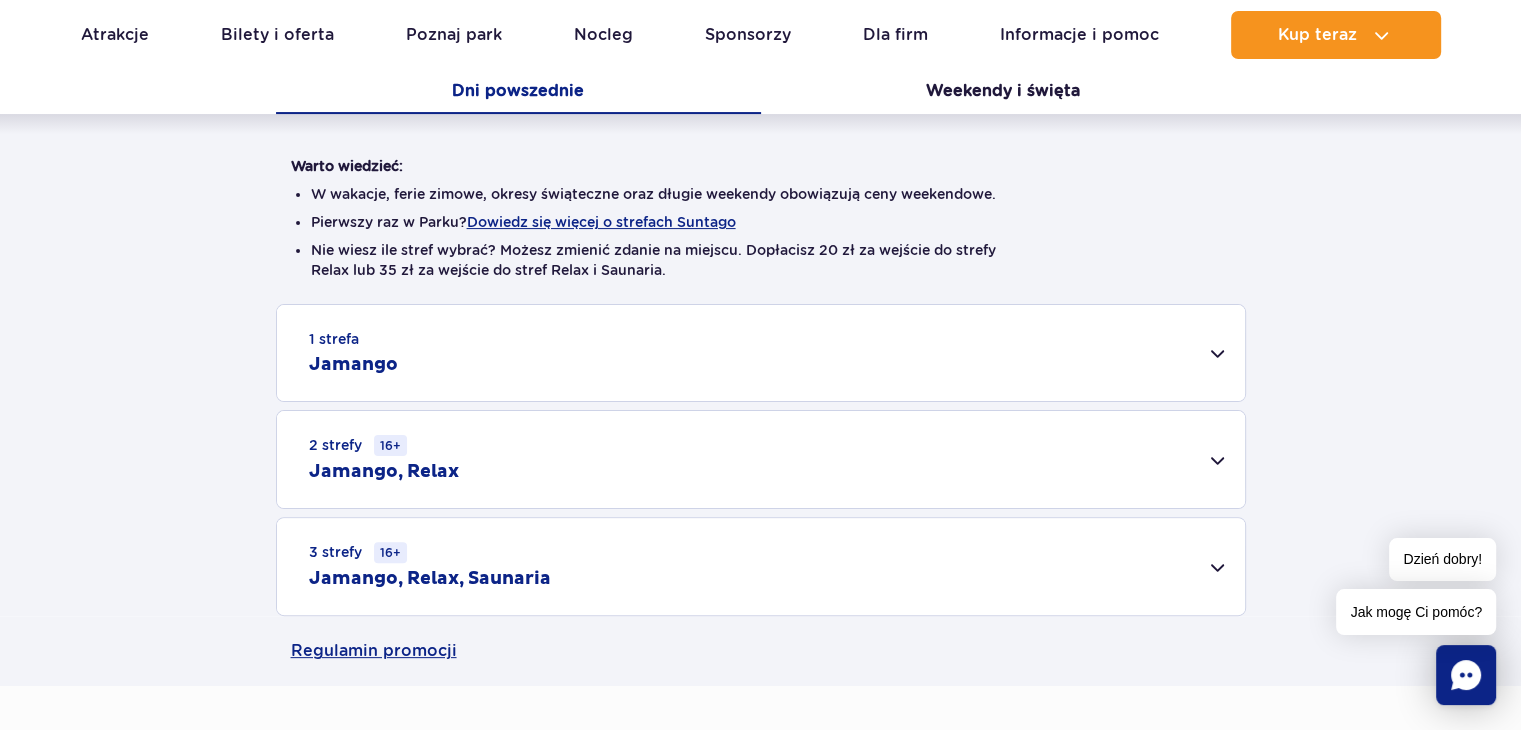 scroll, scrollTop: 500, scrollLeft: 0, axis: vertical 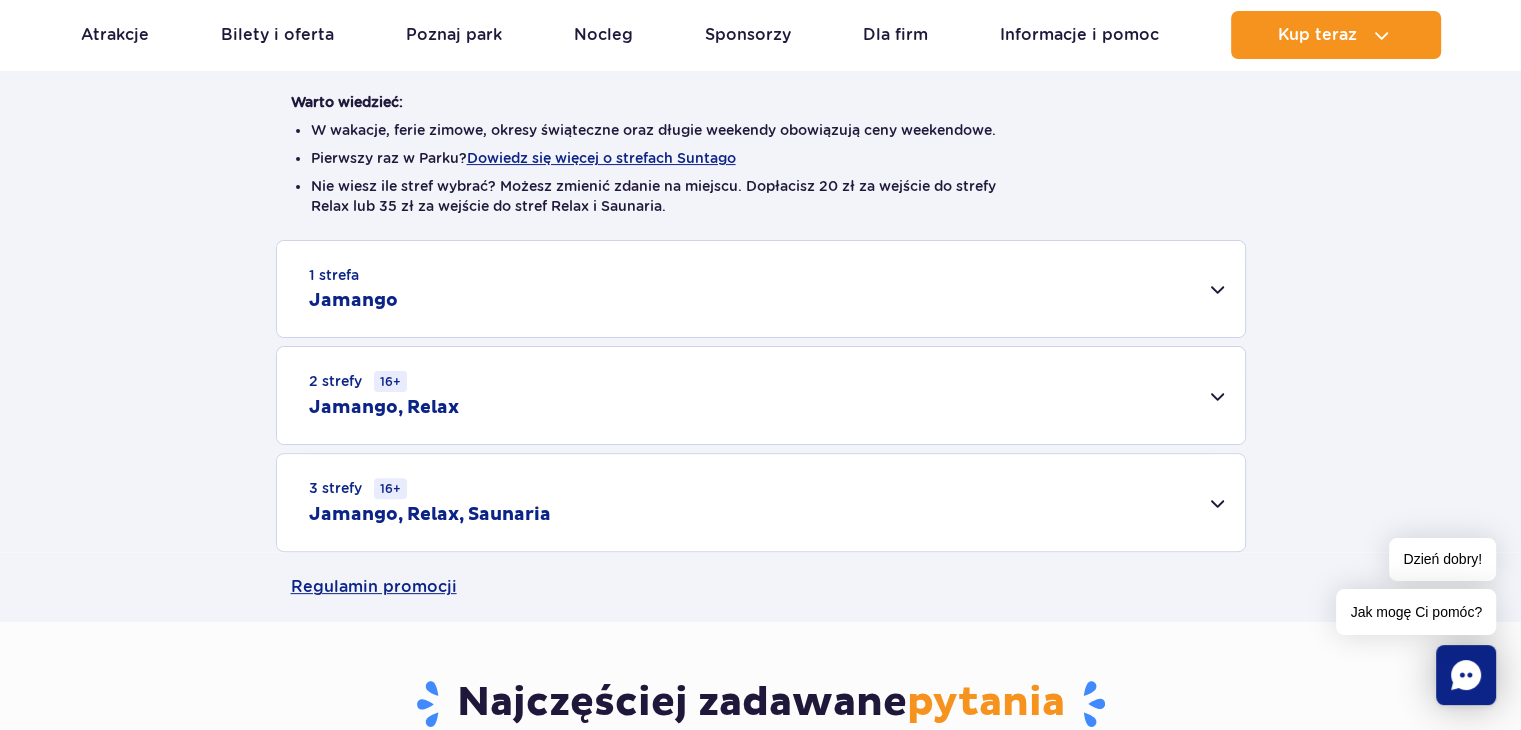 click on "1 strefa
Jamango" at bounding box center [761, 289] 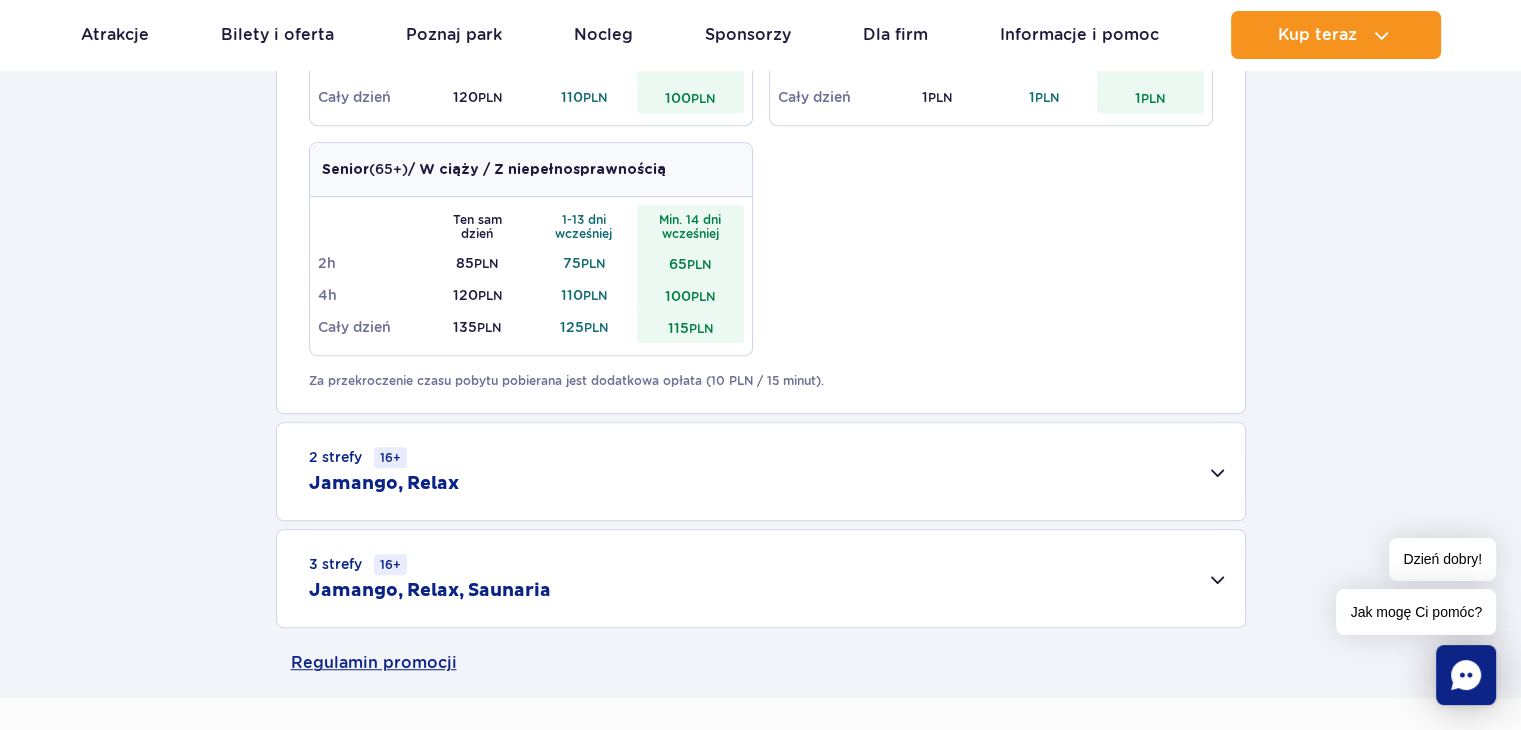scroll, scrollTop: 1200, scrollLeft: 0, axis: vertical 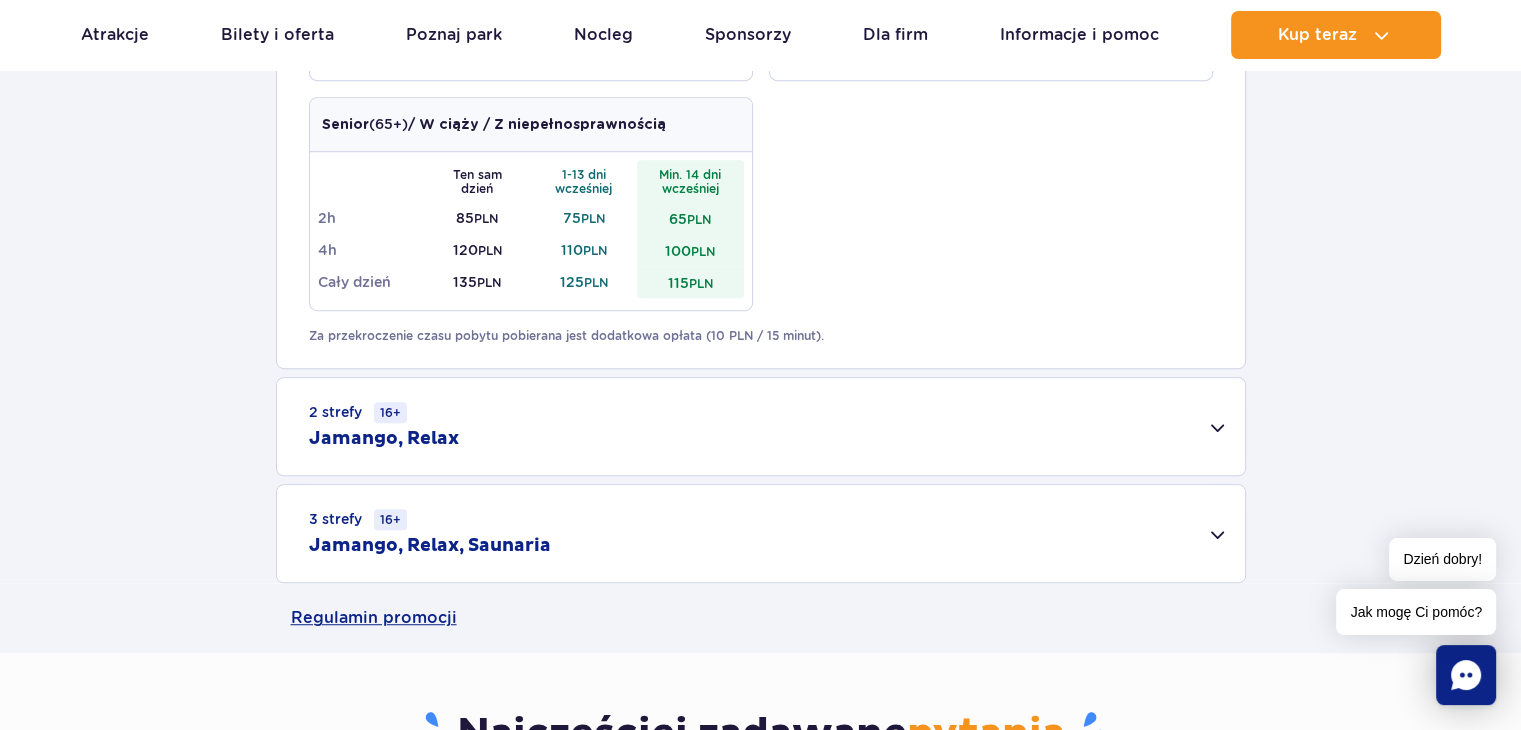 click on "3 strefy  16+
Jamango, Relax, Saunaria" at bounding box center [761, 533] 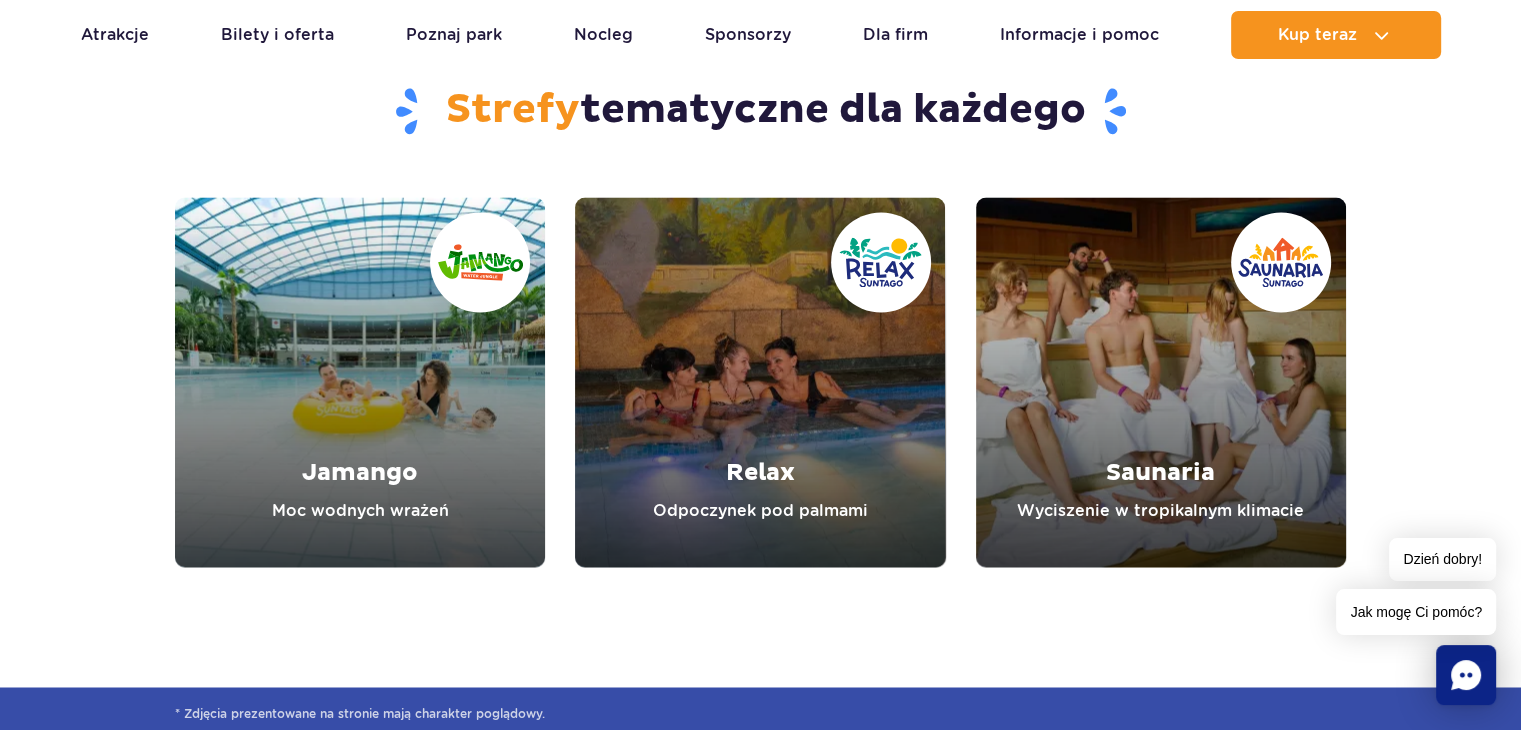 scroll, scrollTop: 3200, scrollLeft: 0, axis: vertical 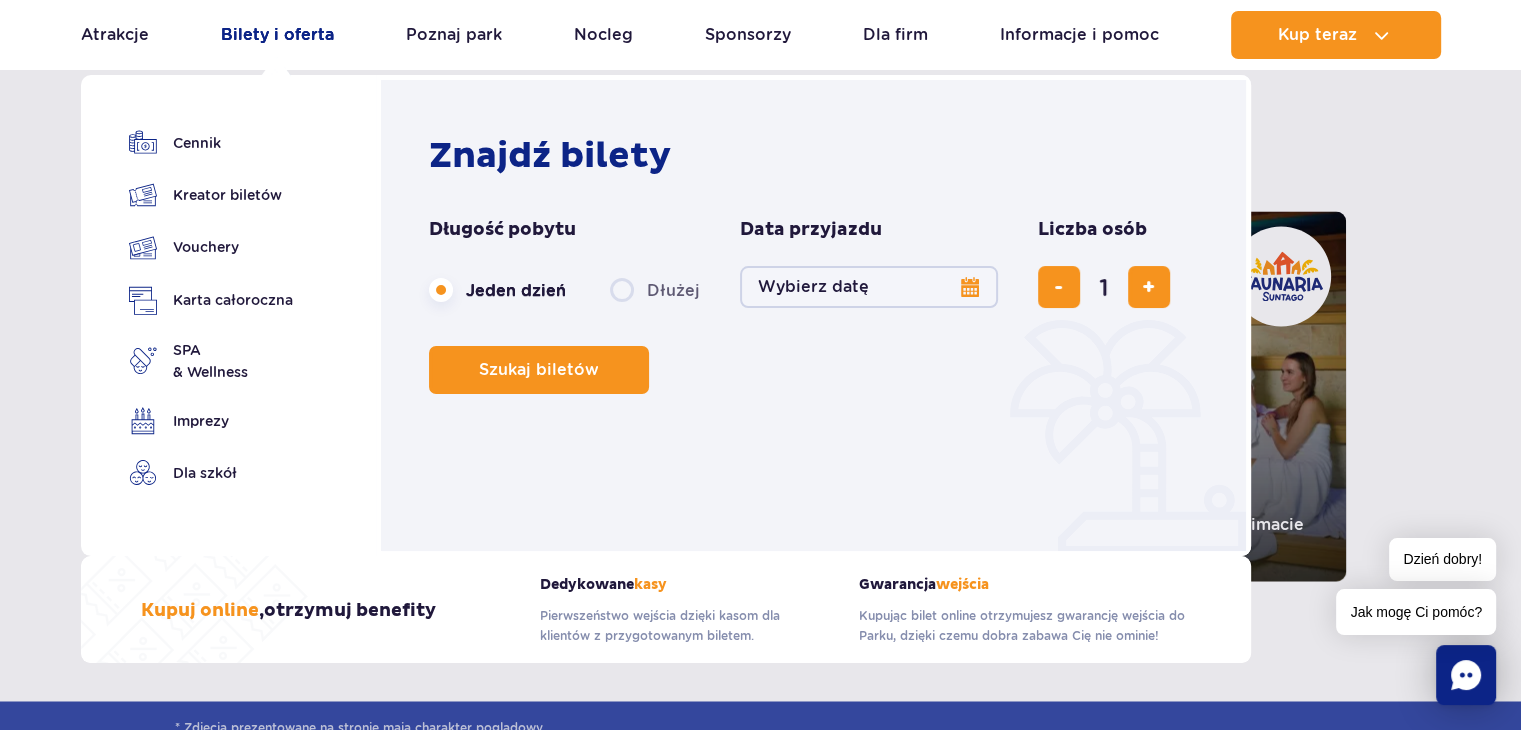 click on "Bilety i oferta" at bounding box center (277, 35) 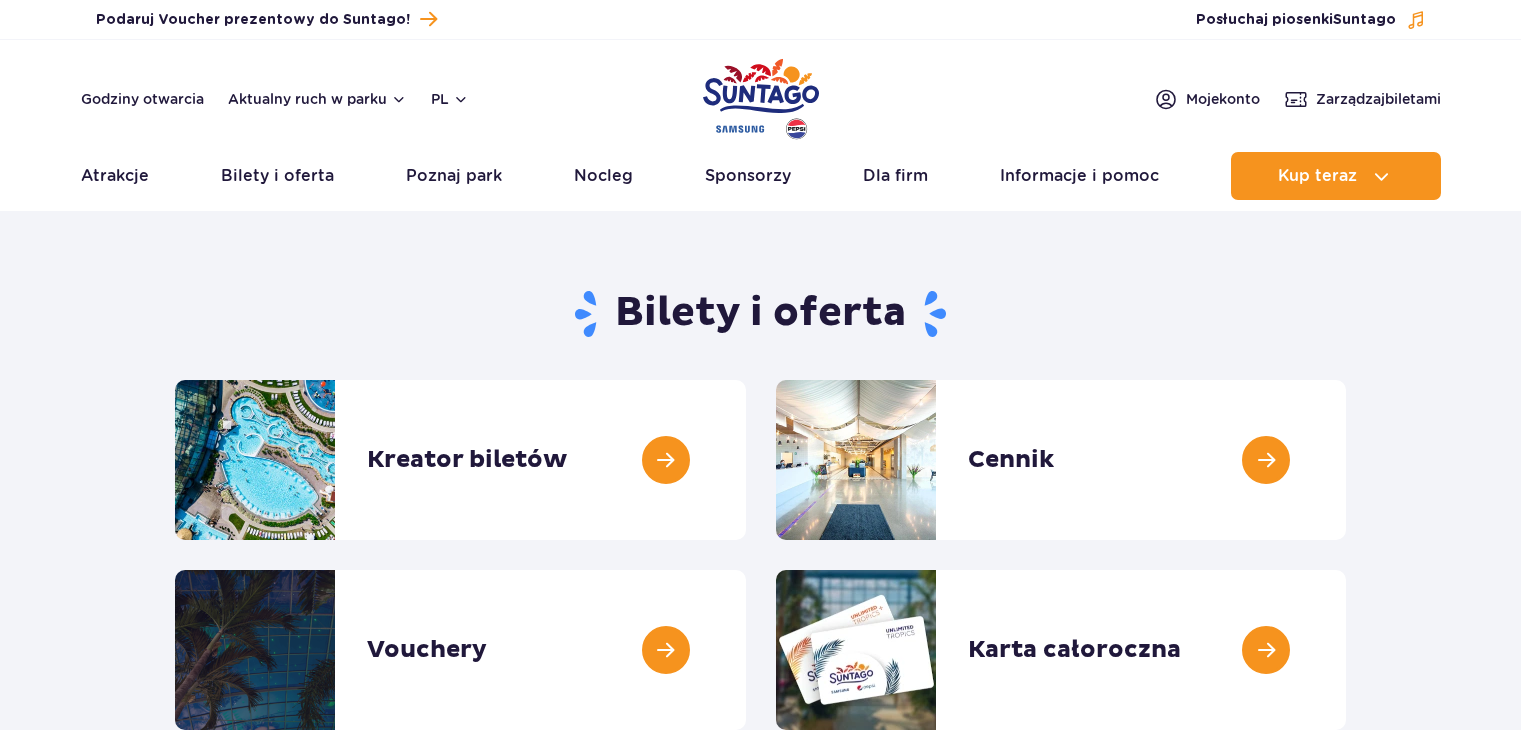 scroll, scrollTop: 0, scrollLeft: 0, axis: both 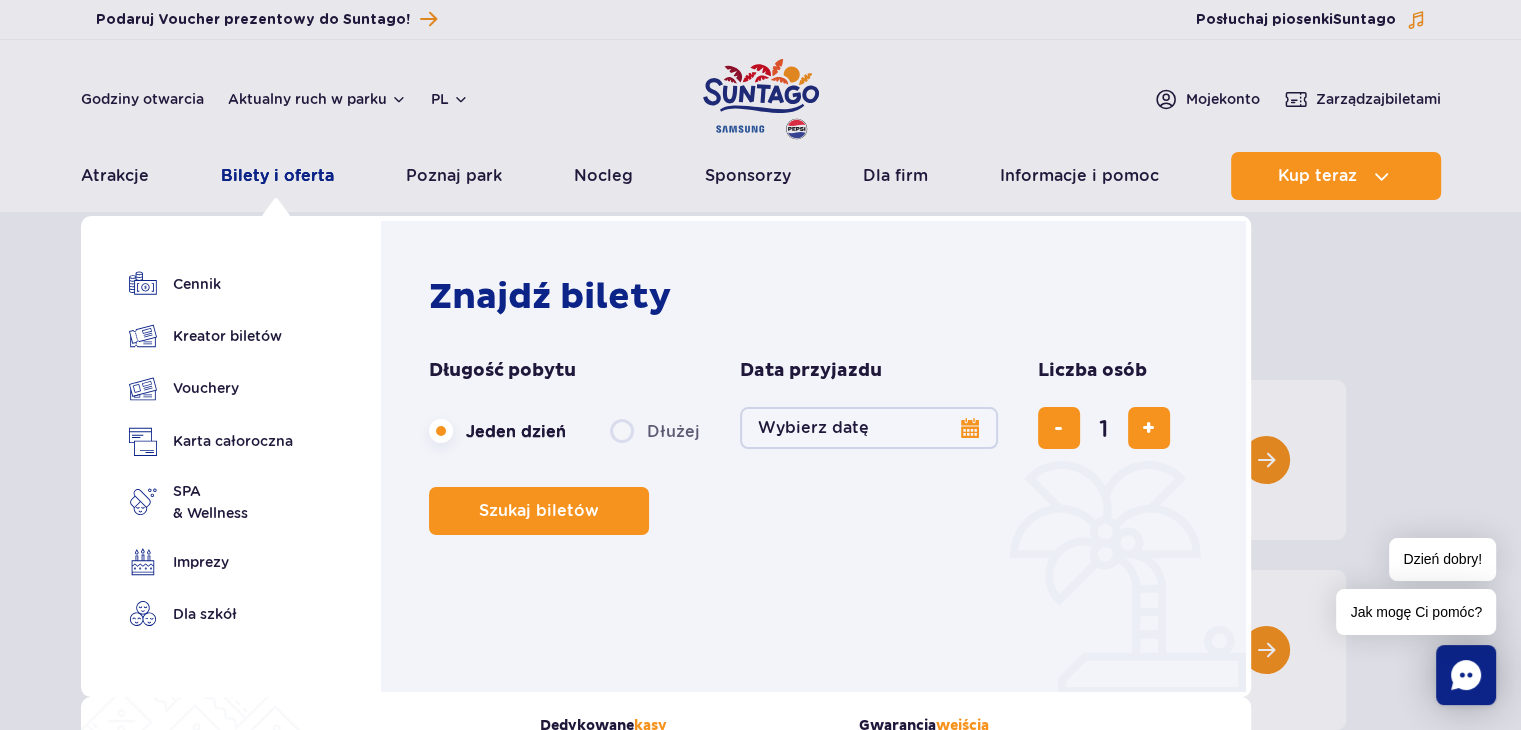 click on "Bilety i oferta" at bounding box center [277, 176] 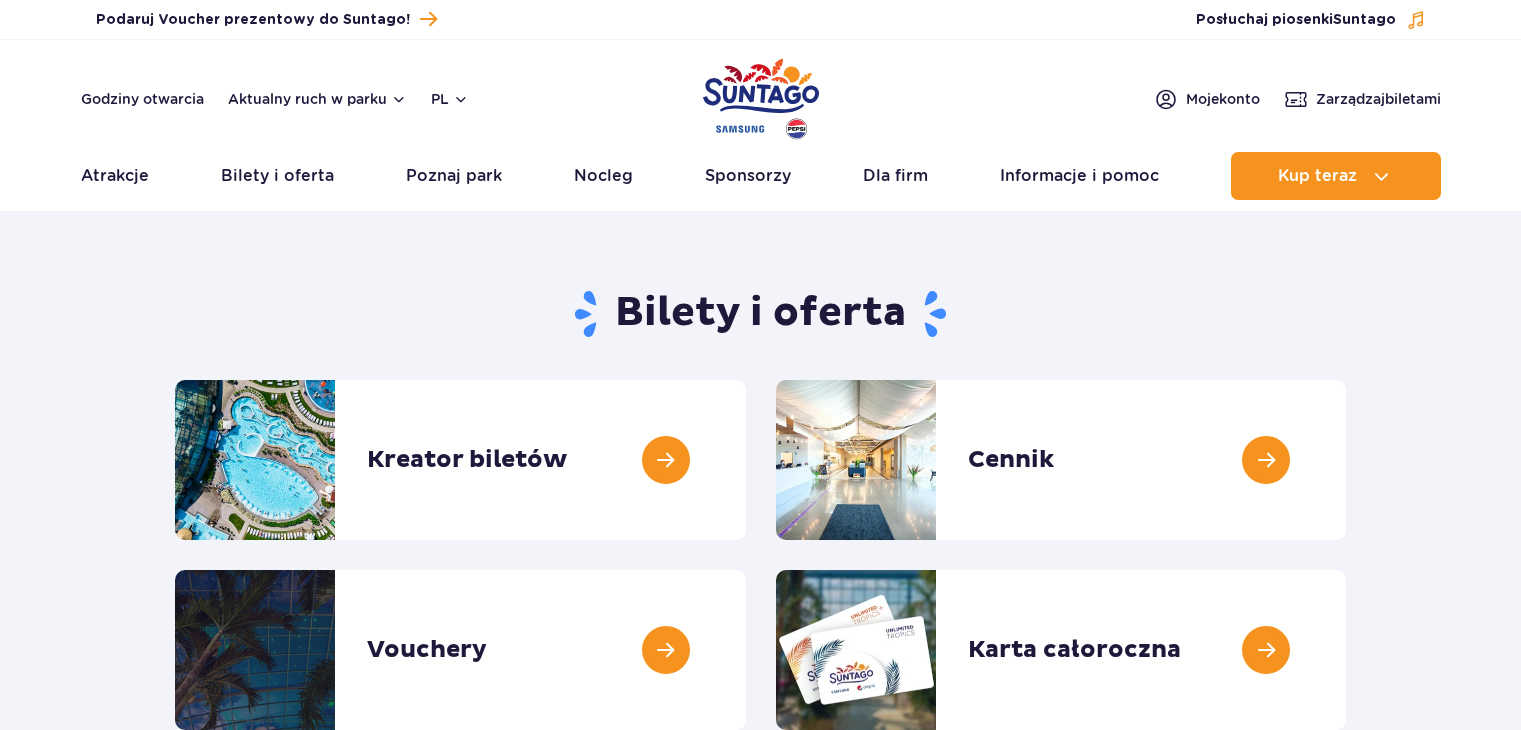 scroll, scrollTop: 0, scrollLeft: 0, axis: both 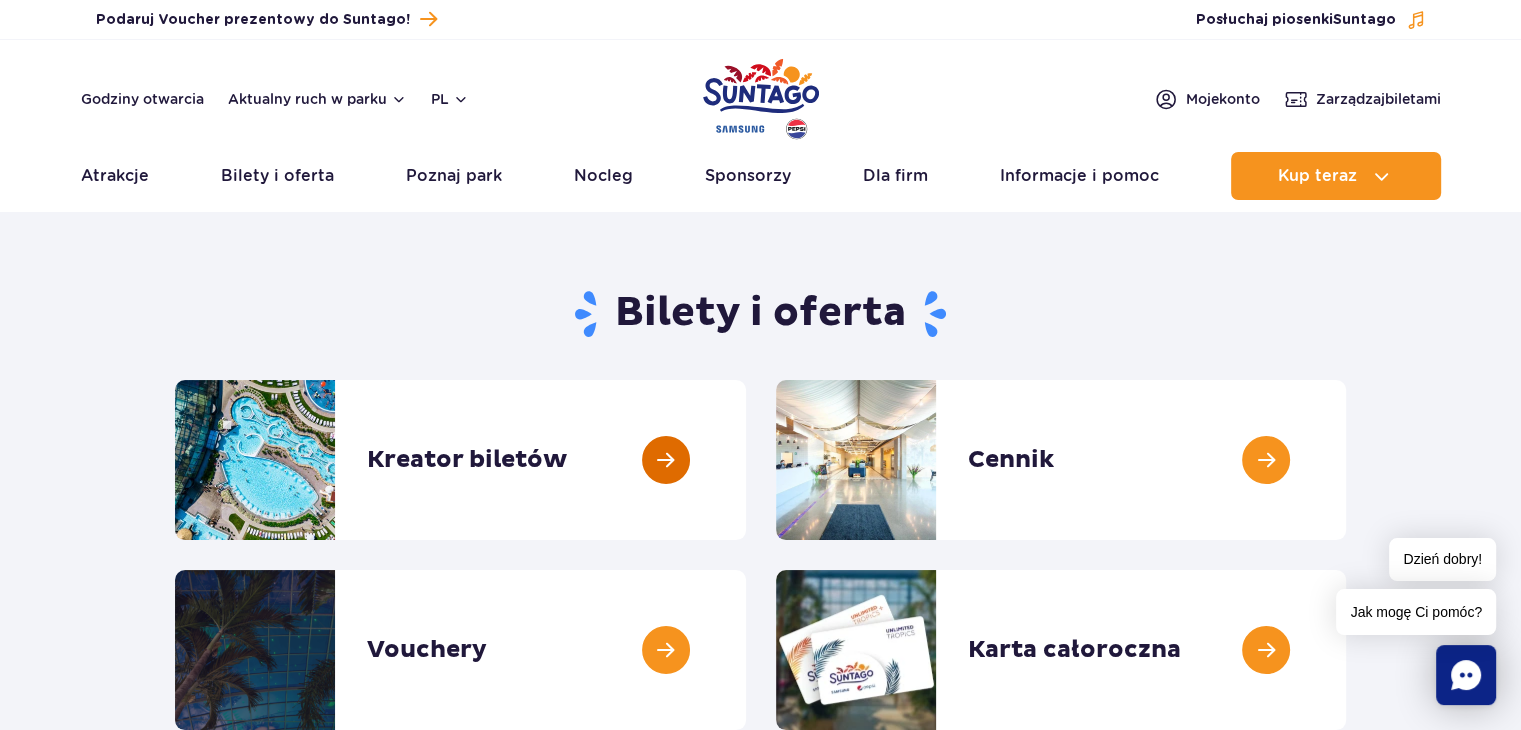 click at bounding box center [746, 460] 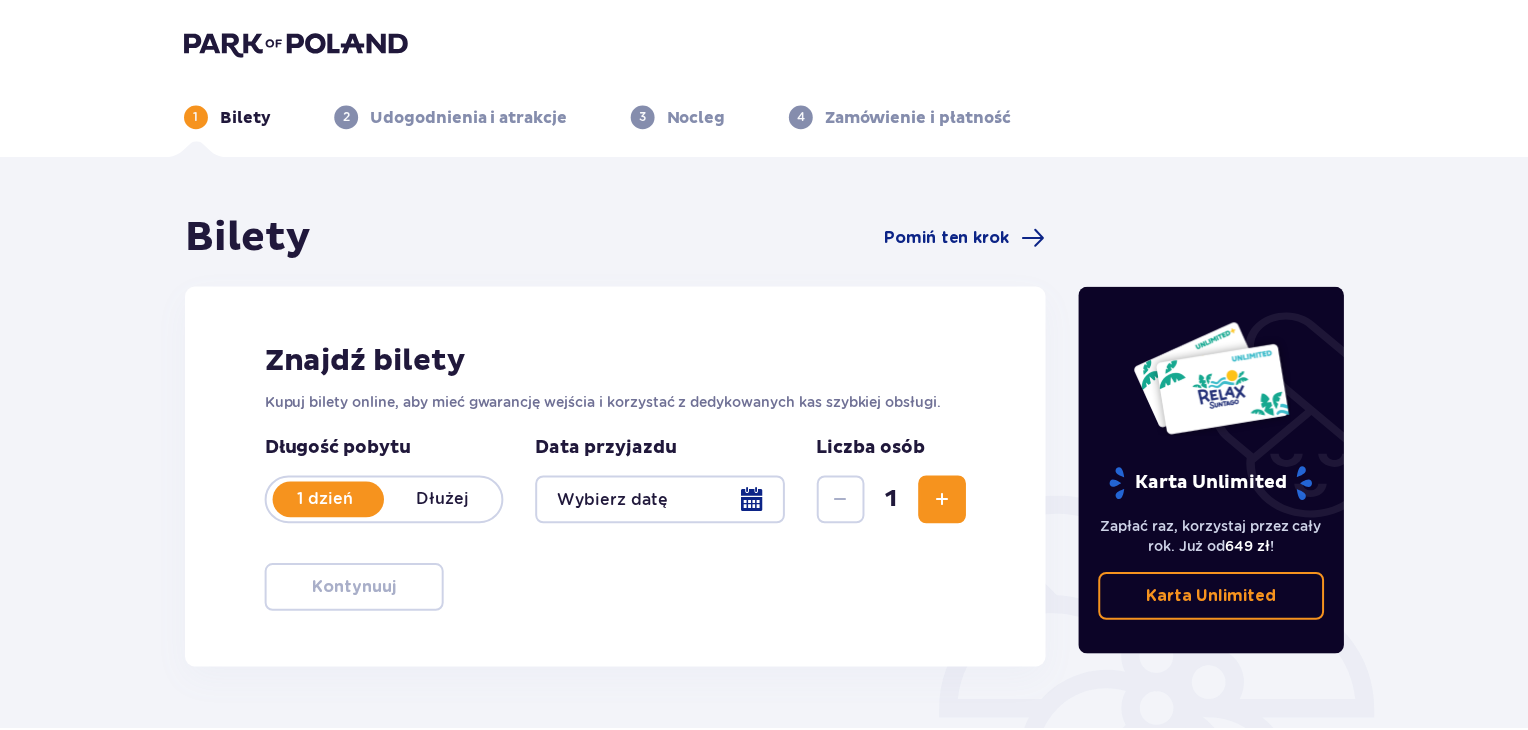 scroll, scrollTop: 0, scrollLeft: 0, axis: both 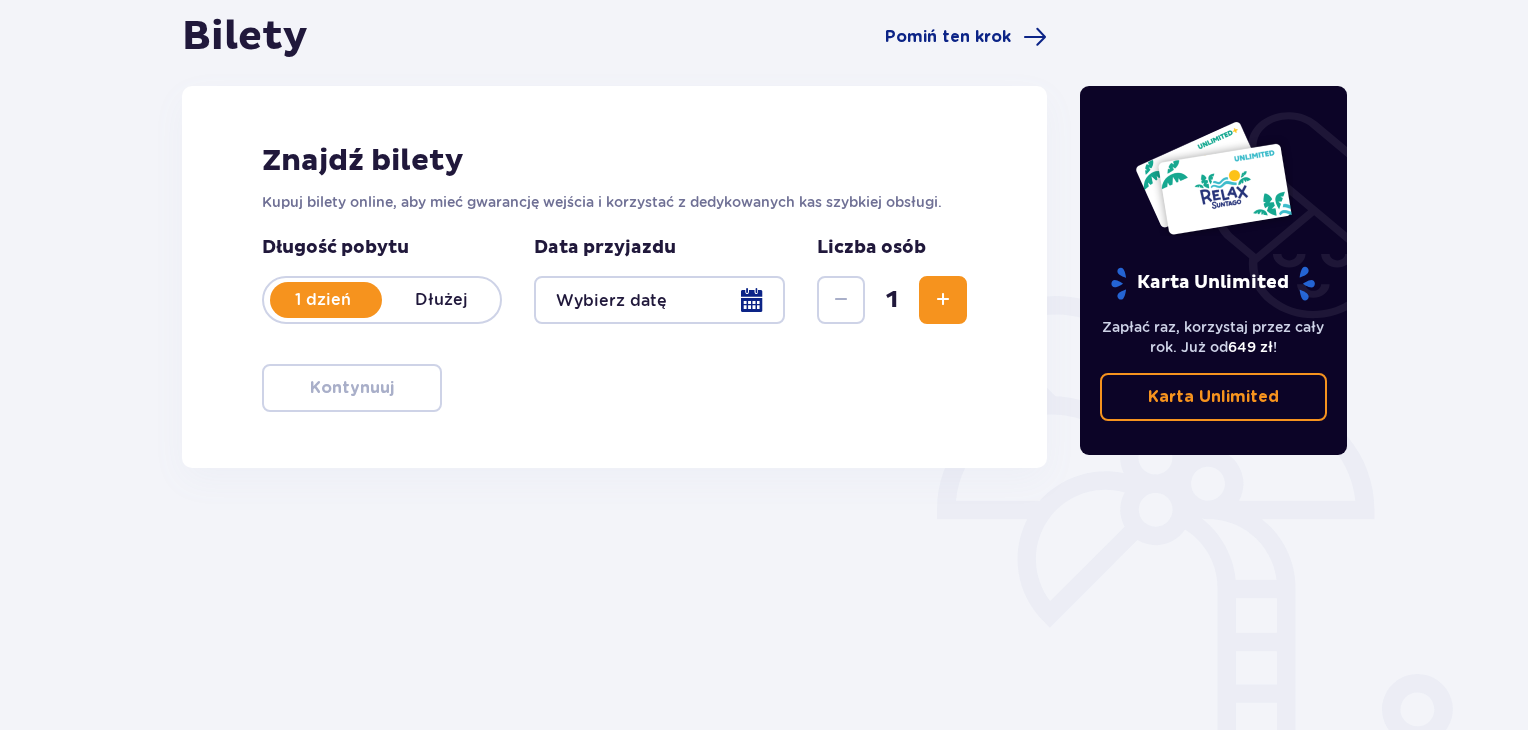 click at bounding box center [659, 300] 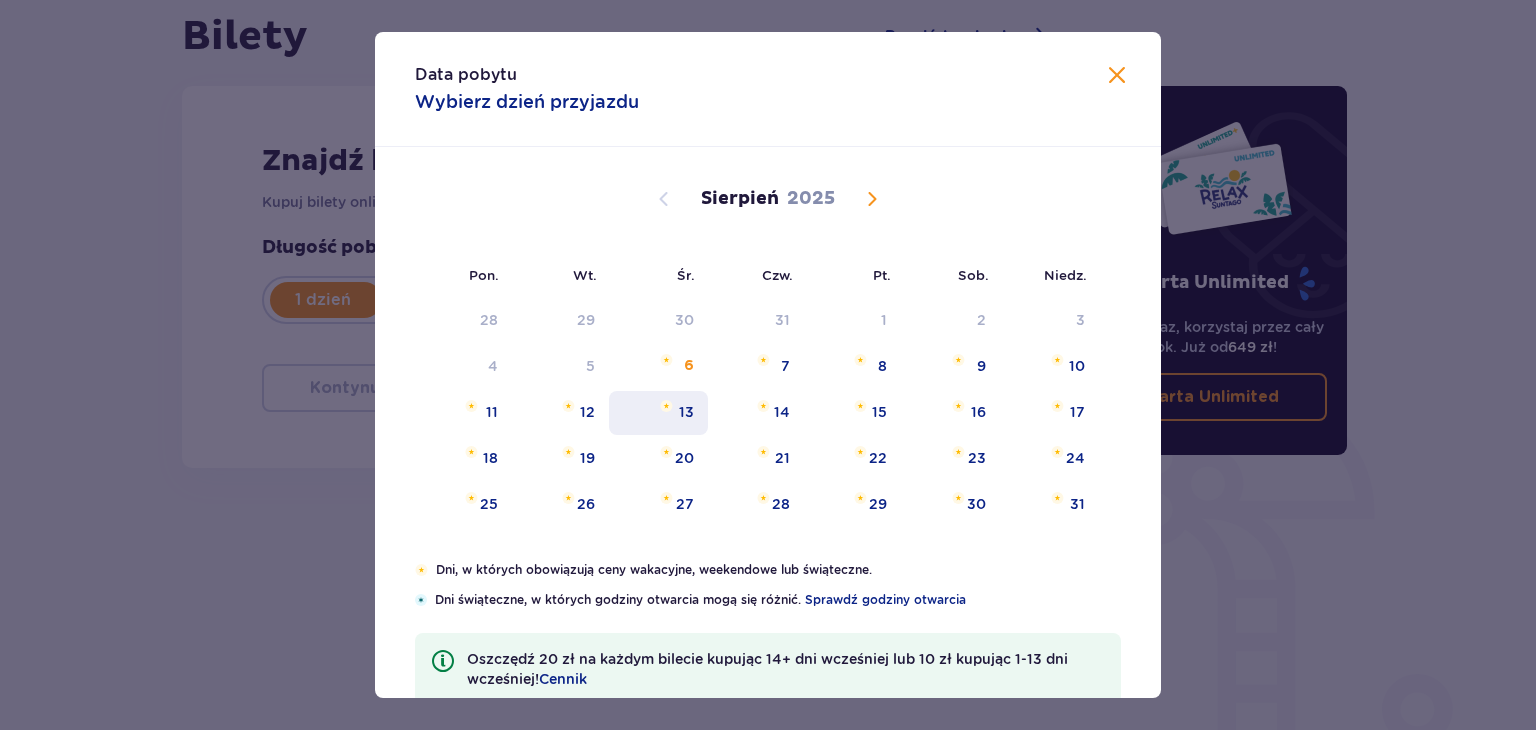 click on "13" at bounding box center [686, 412] 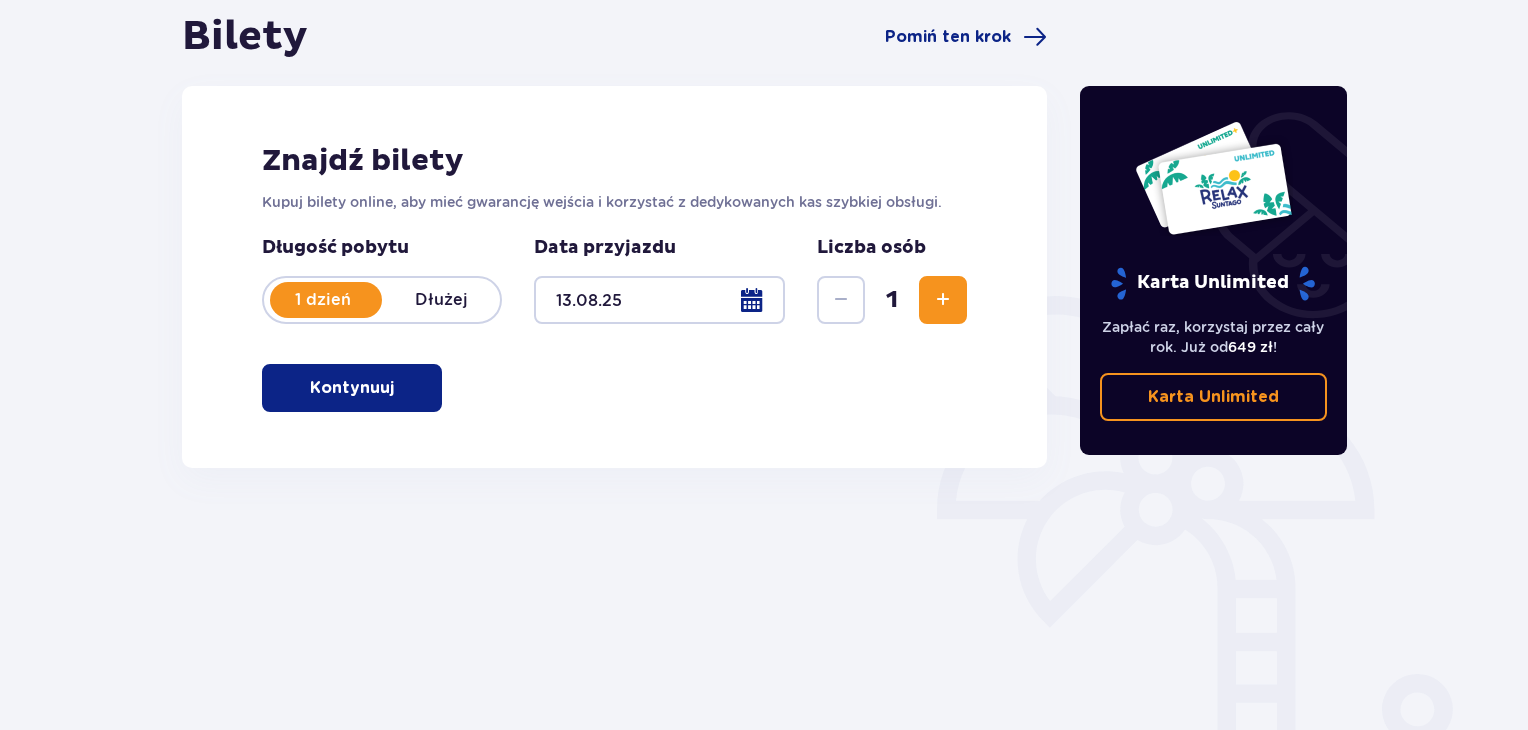 click at bounding box center (943, 300) 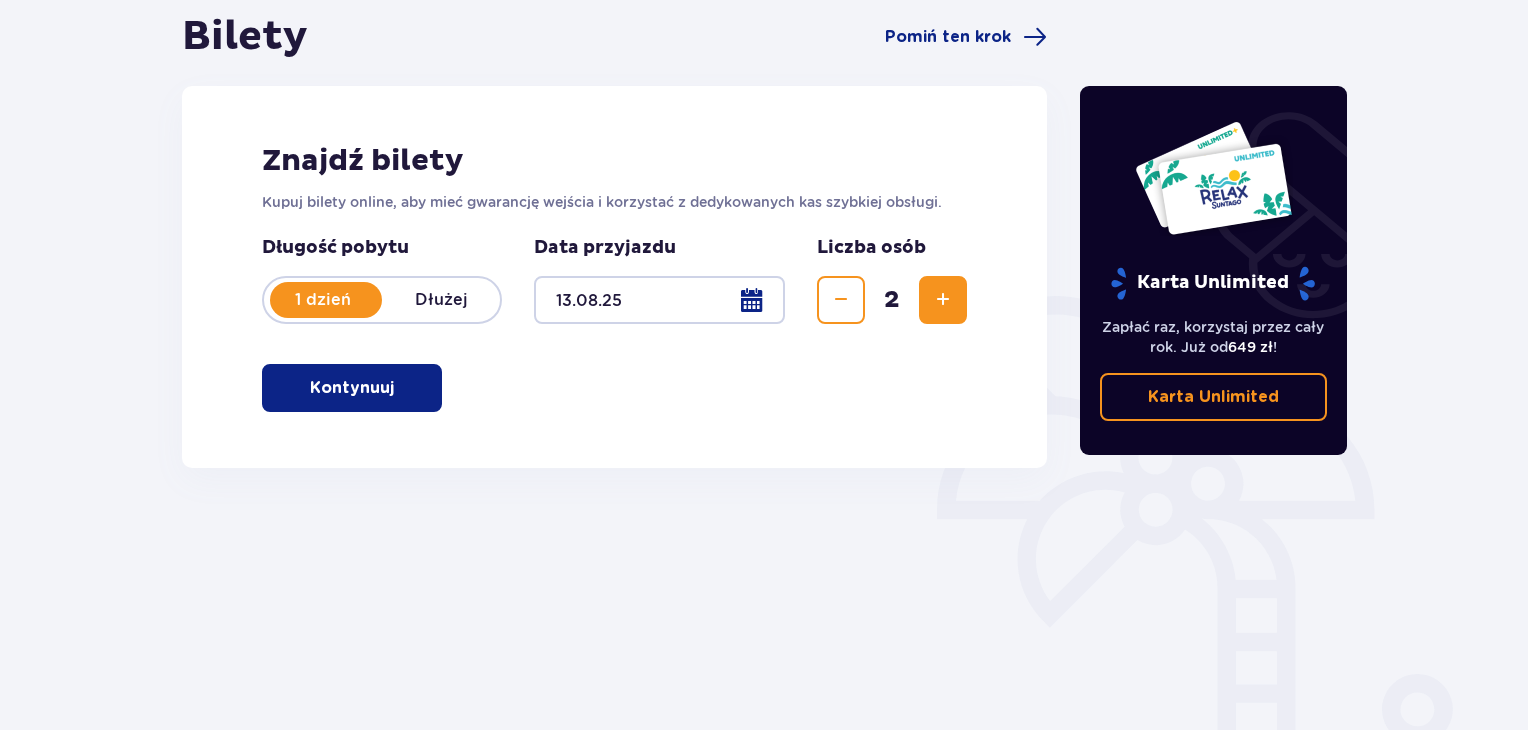click at bounding box center (943, 300) 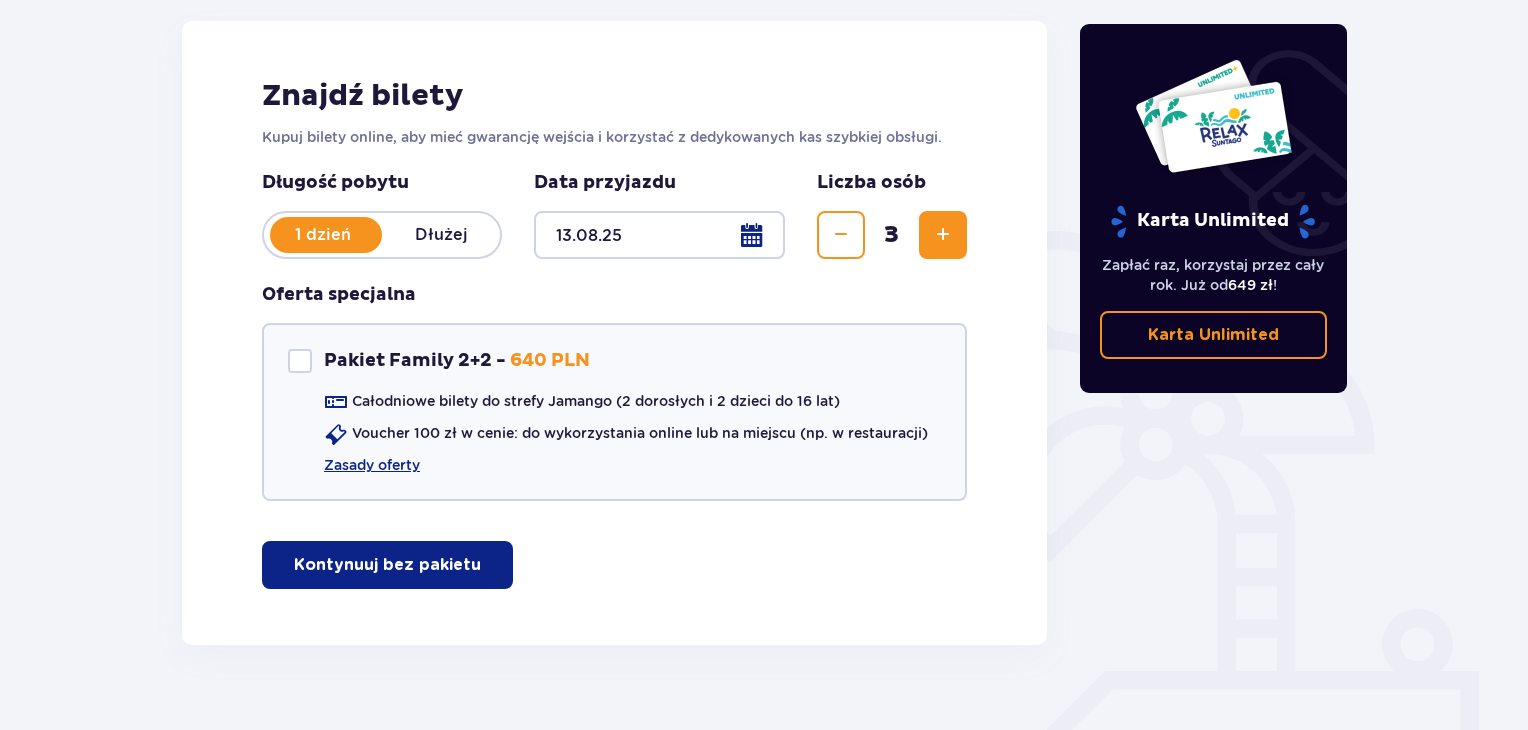 scroll, scrollTop: 300, scrollLeft: 0, axis: vertical 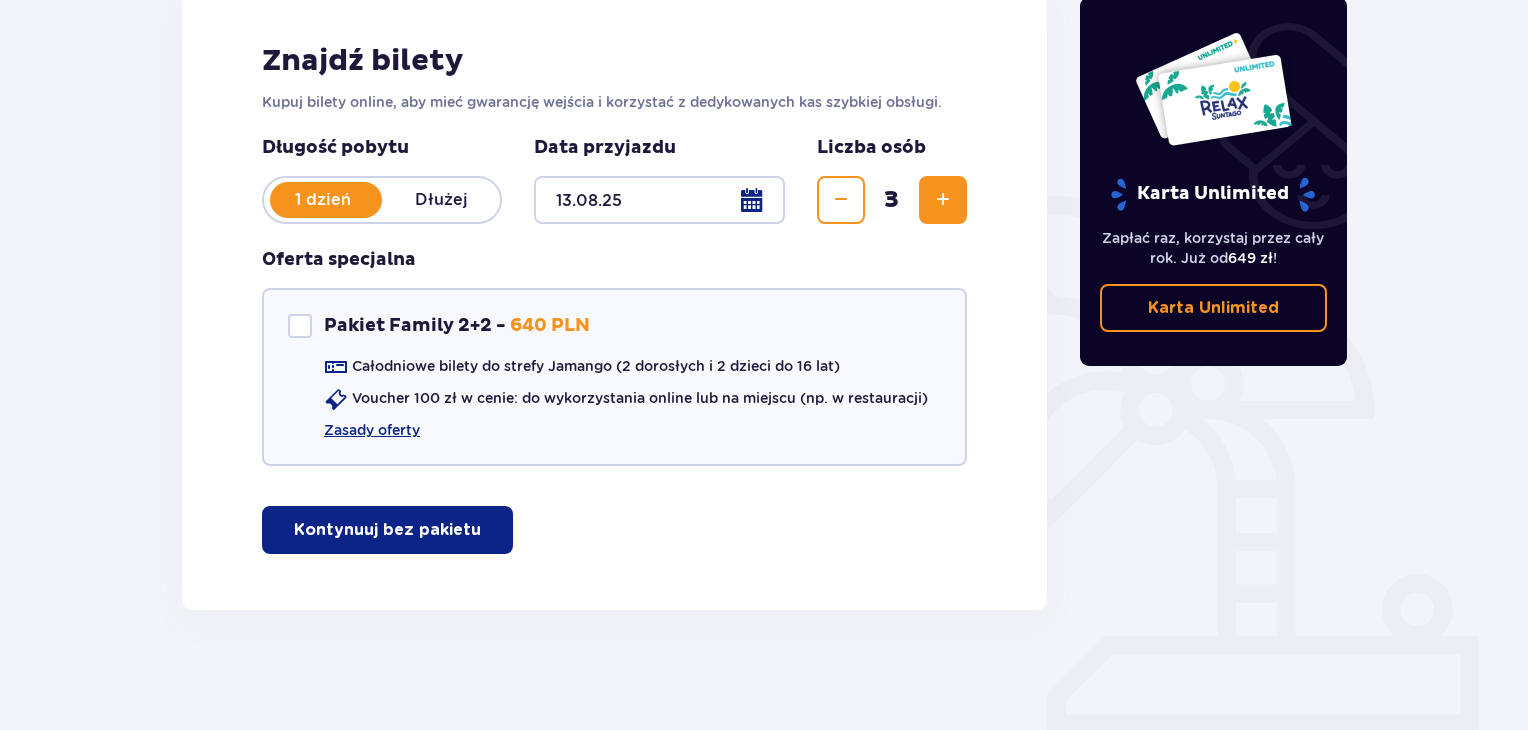 click on "Kontynuuj bez pakietu" at bounding box center (387, 530) 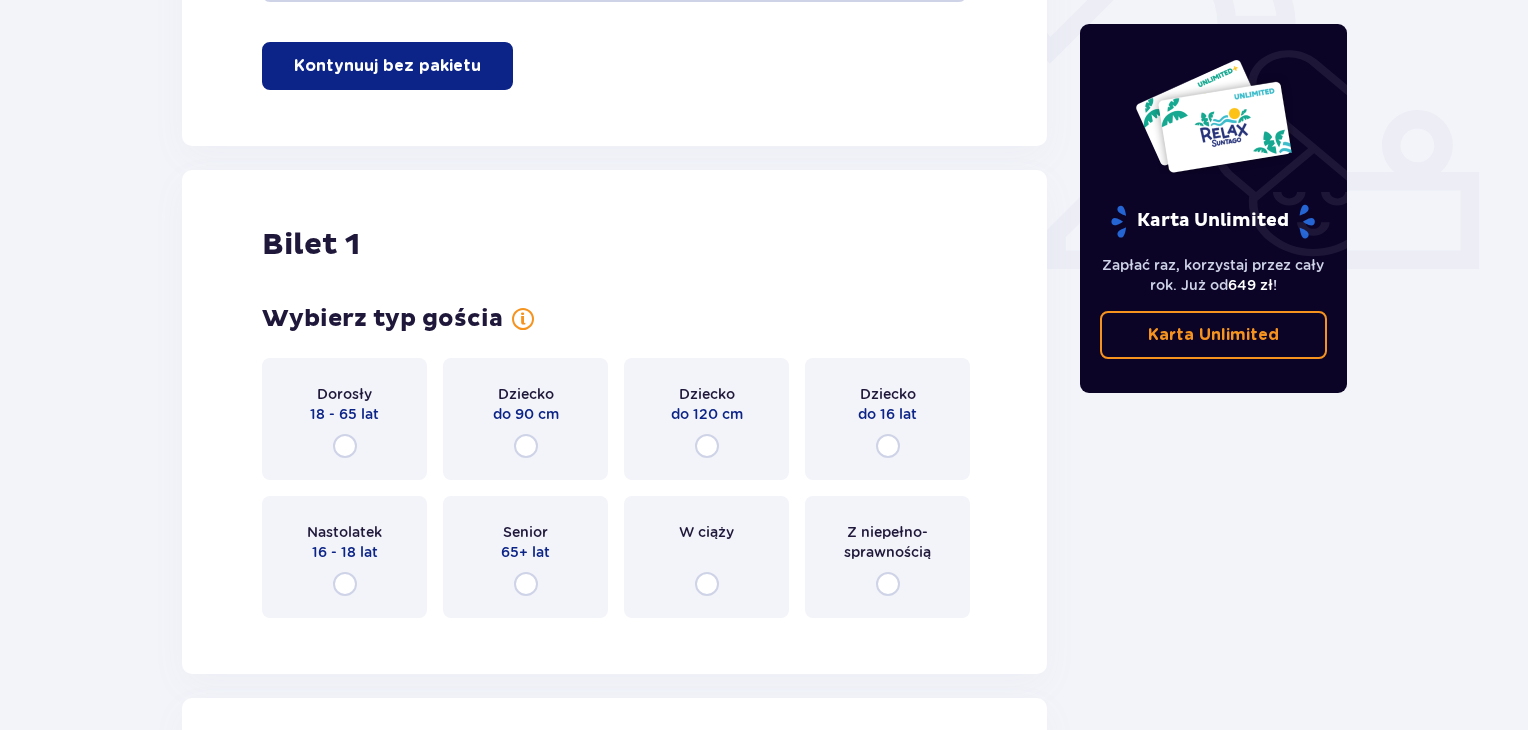 scroll, scrollTop: 809, scrollLeft: 0, axis: vertical 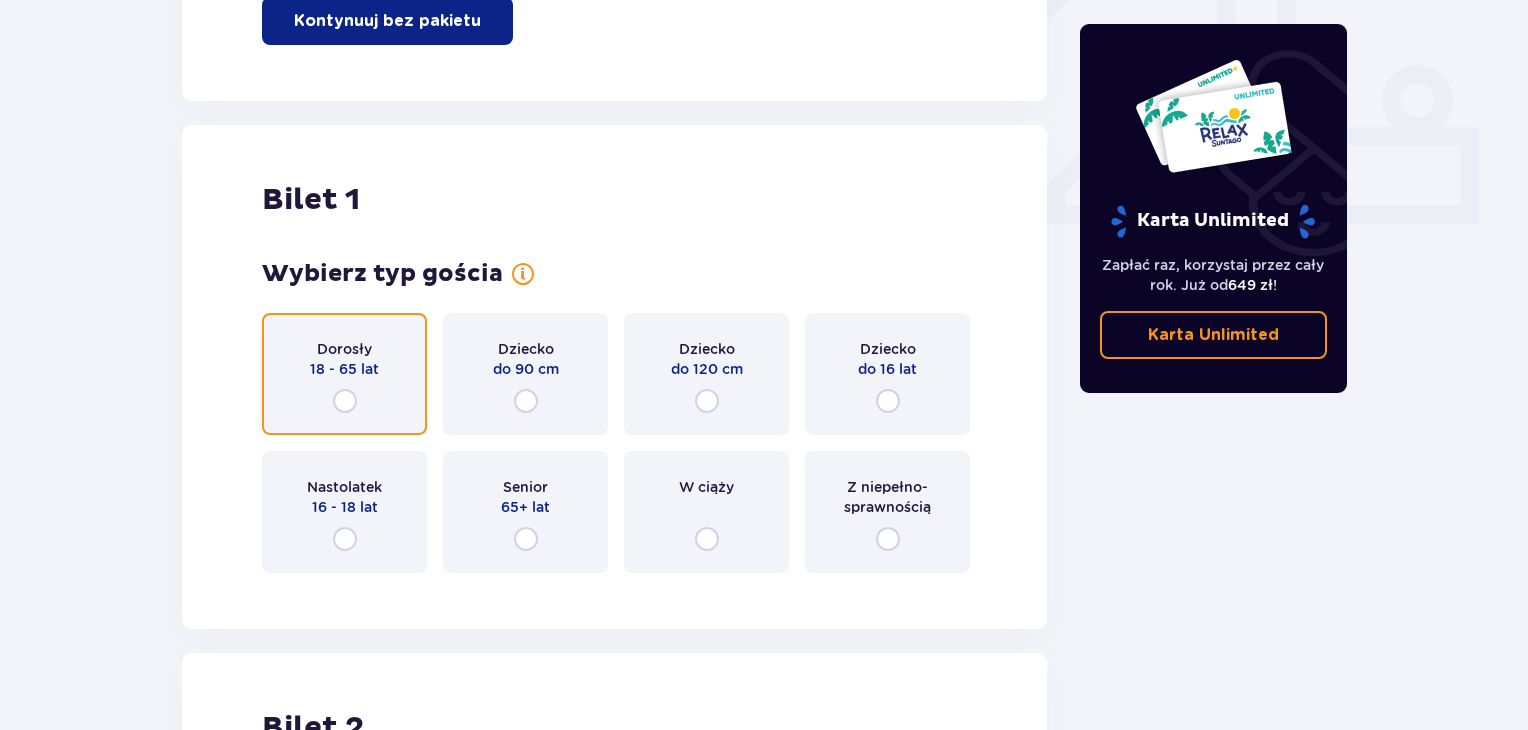 click at bounding box center (345, 401) 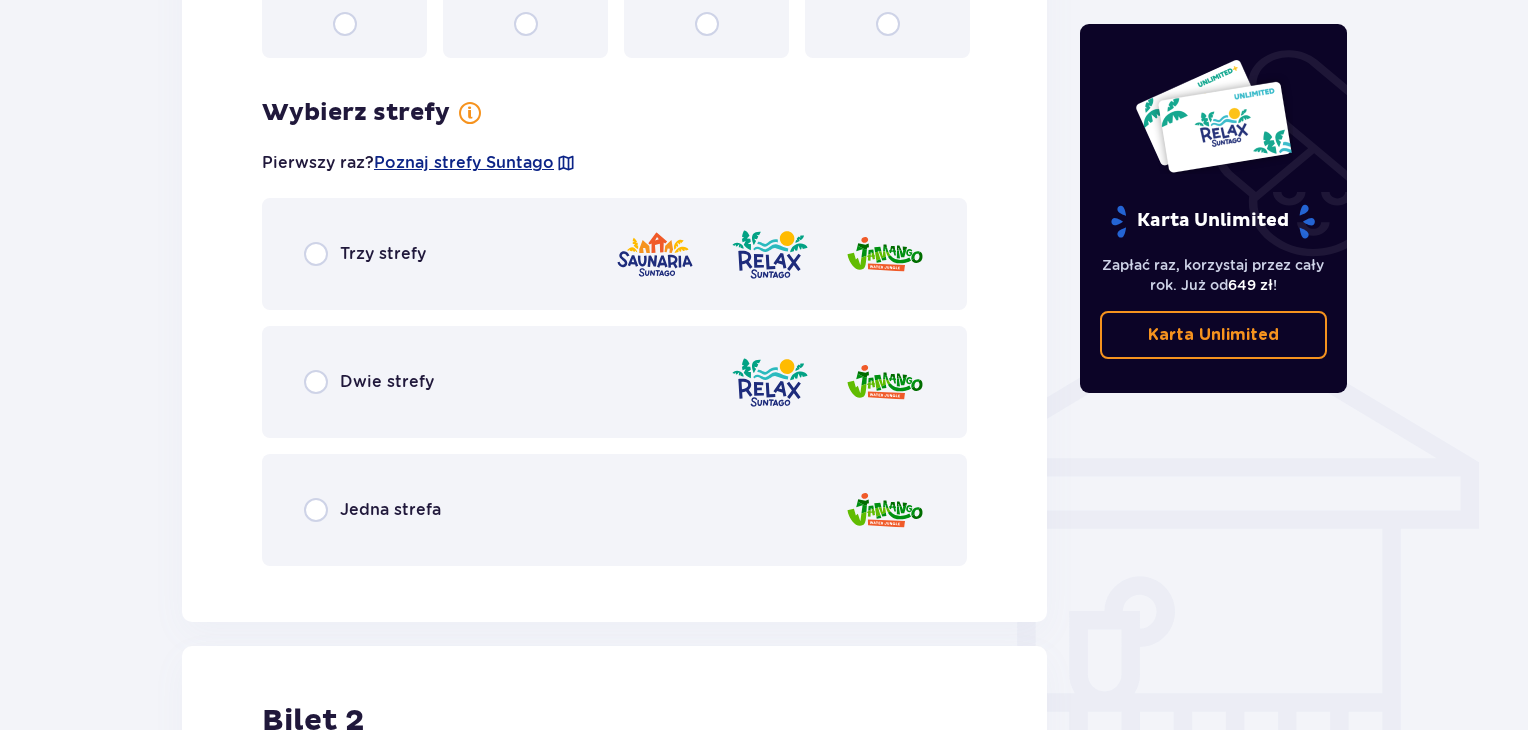 scroll, scrollTop: 1397, scrollLeft: 0, axis: vertical 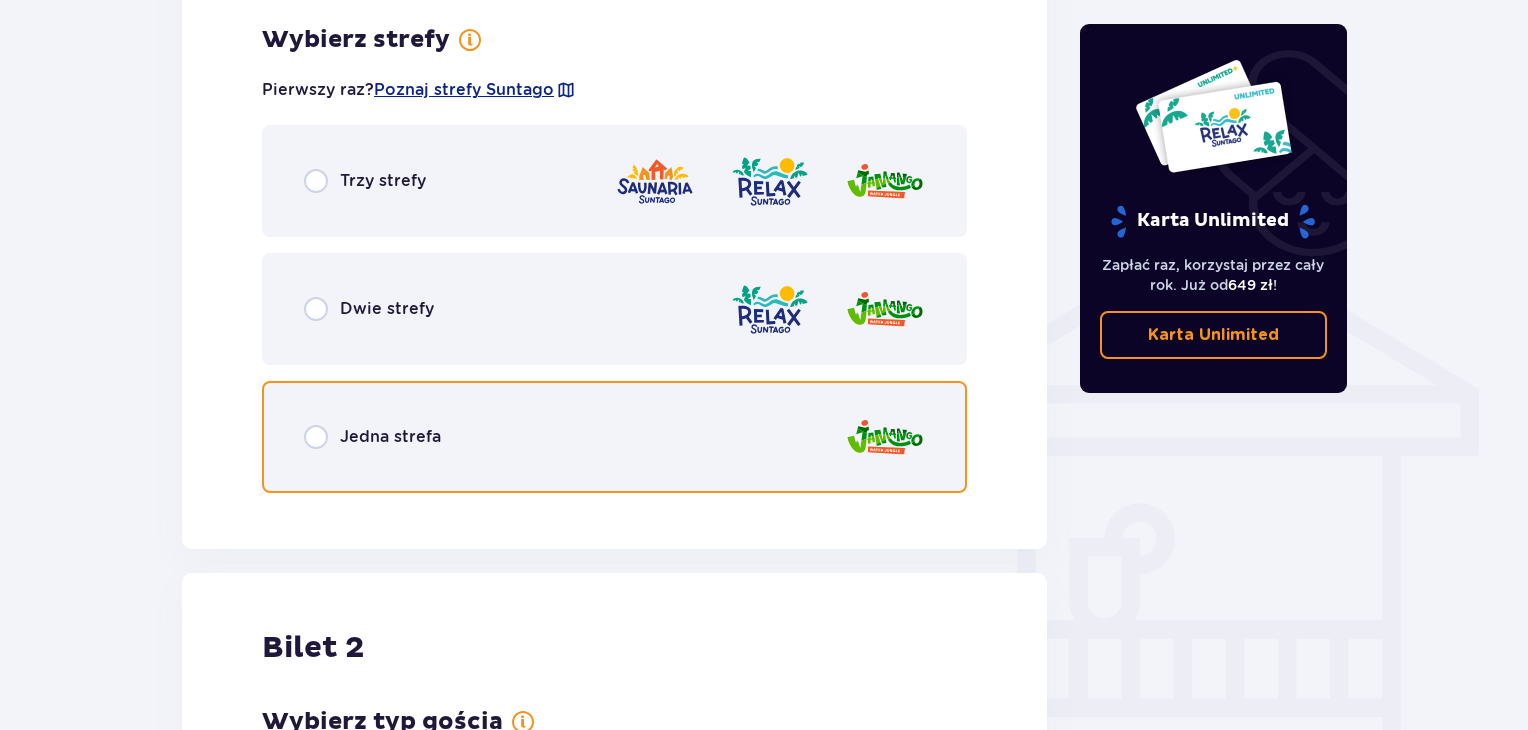 click at bounding box center [316, 437] 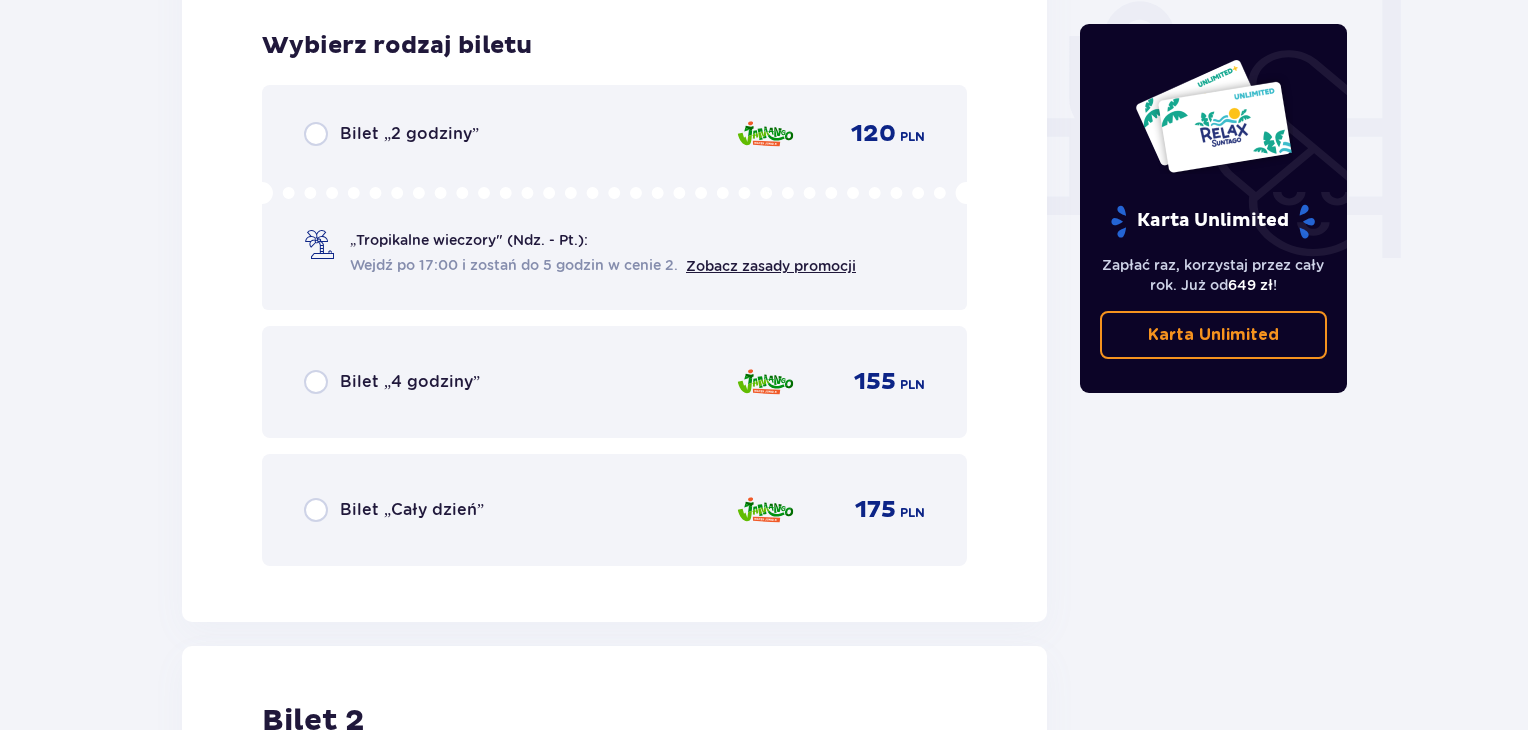 scroll, scrollTop: 1905, scrollLeft: 0, axis: vertical 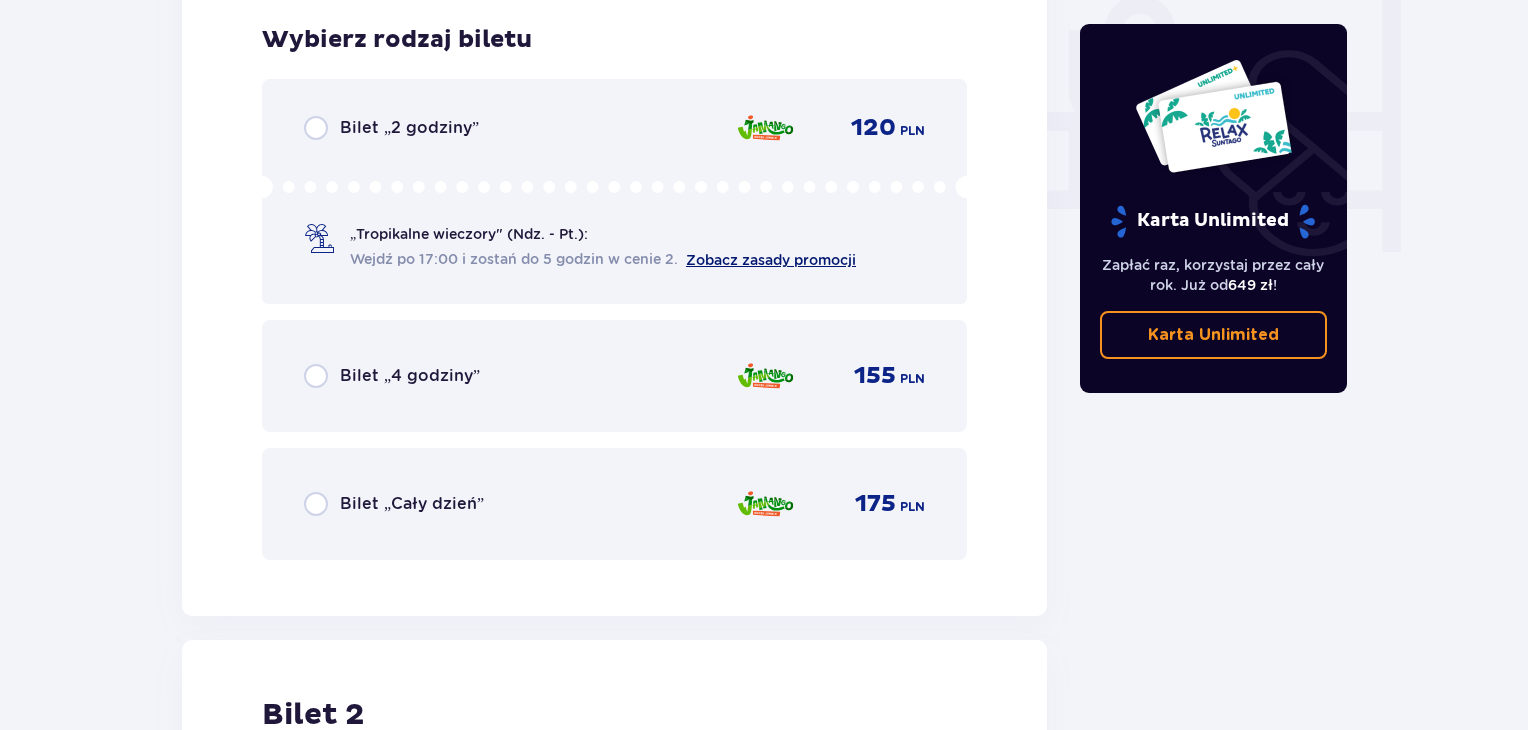 click on "Zobacz zasady promocji" at bounding box center [771, 260] 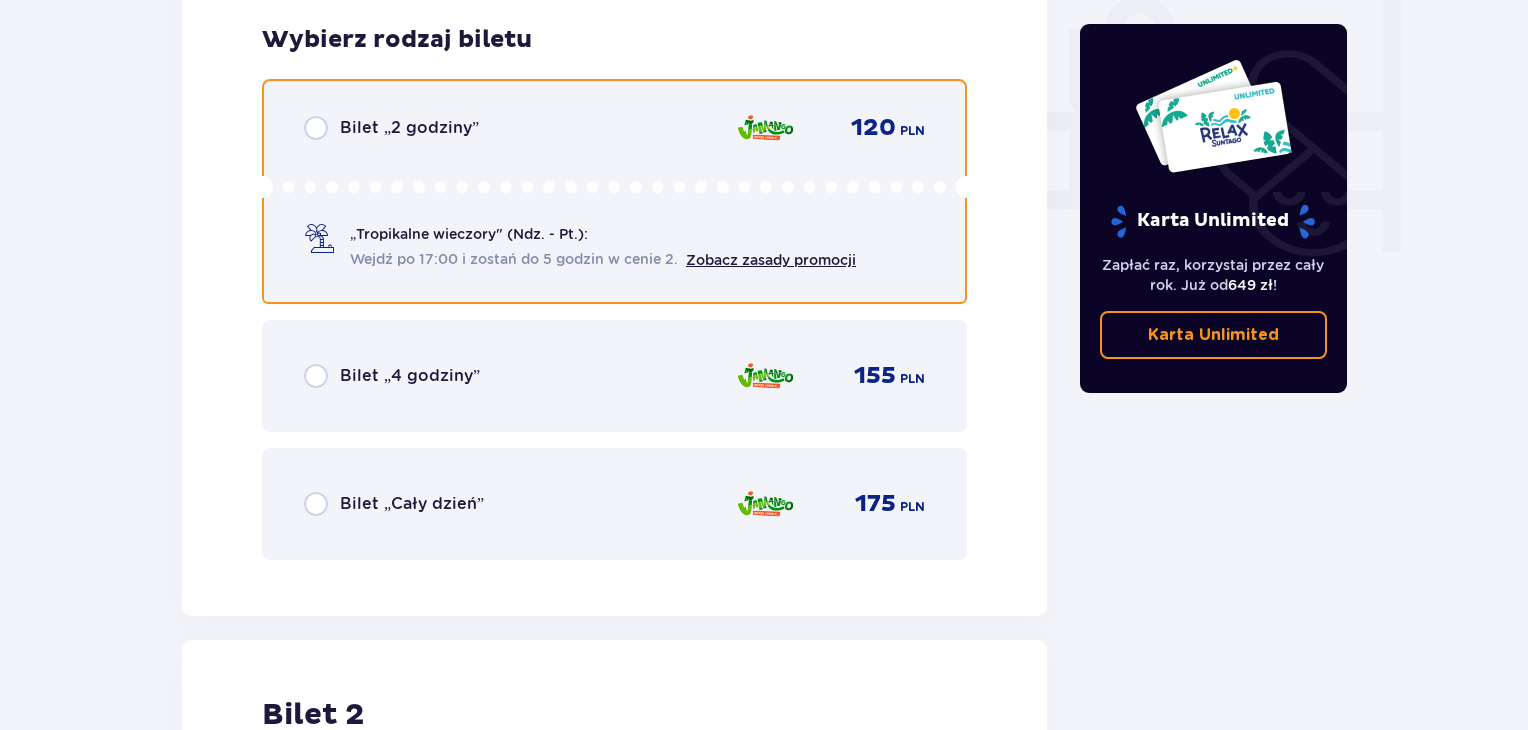 click at bounding box center (316, 128) 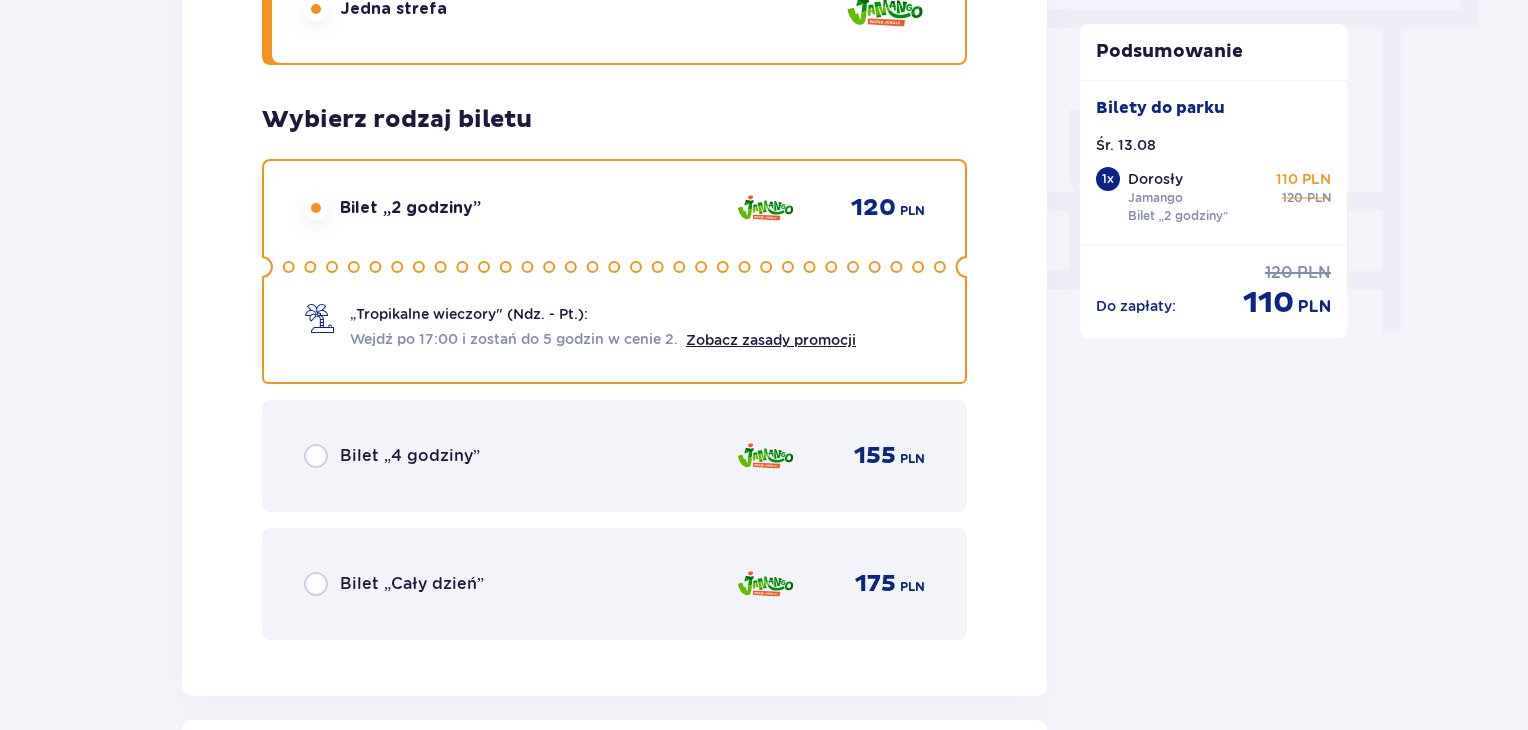 scroll, scrollTop: 1819, scrollLeft: 0, axis: vertical 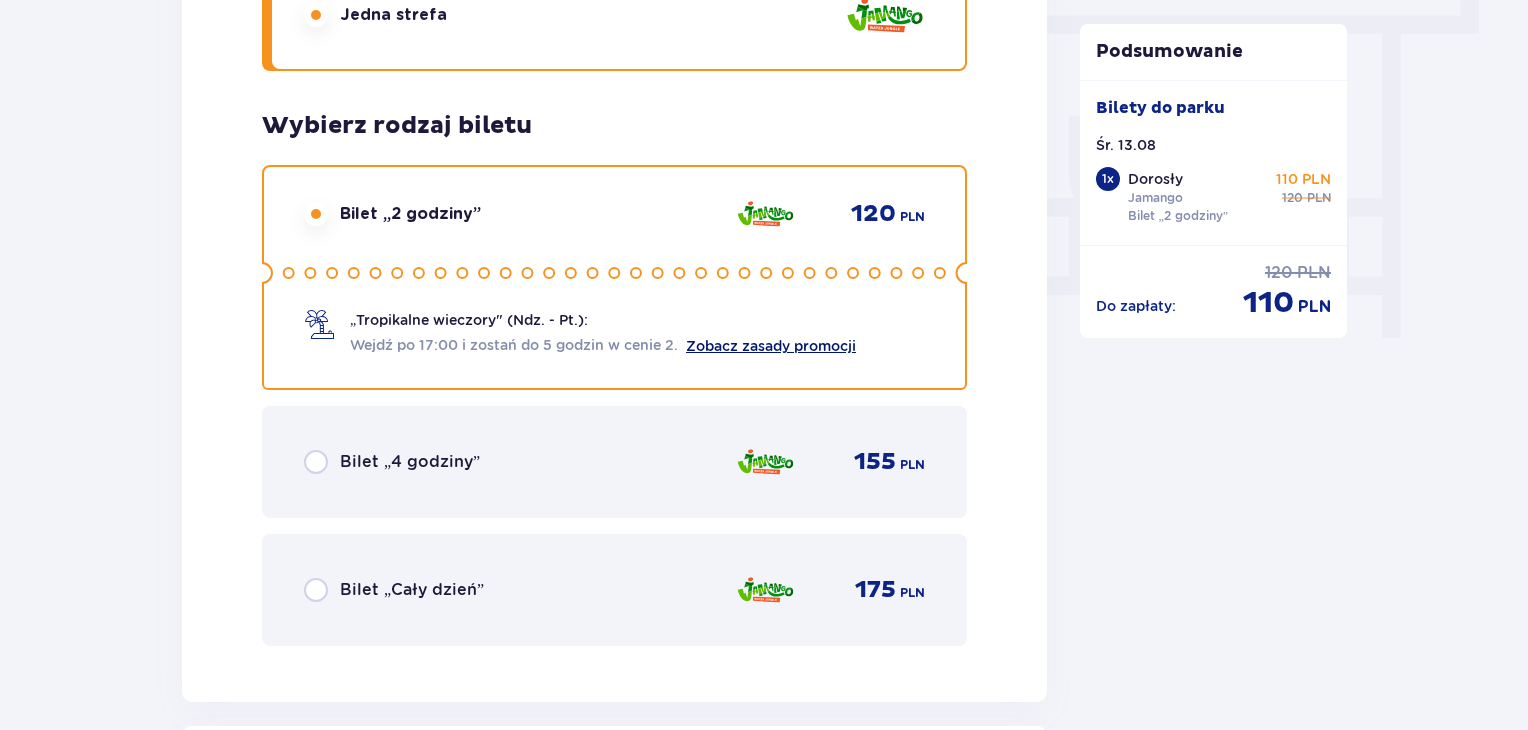 click on "Zobacz zasady promocji" at bounding box center [771, 346] 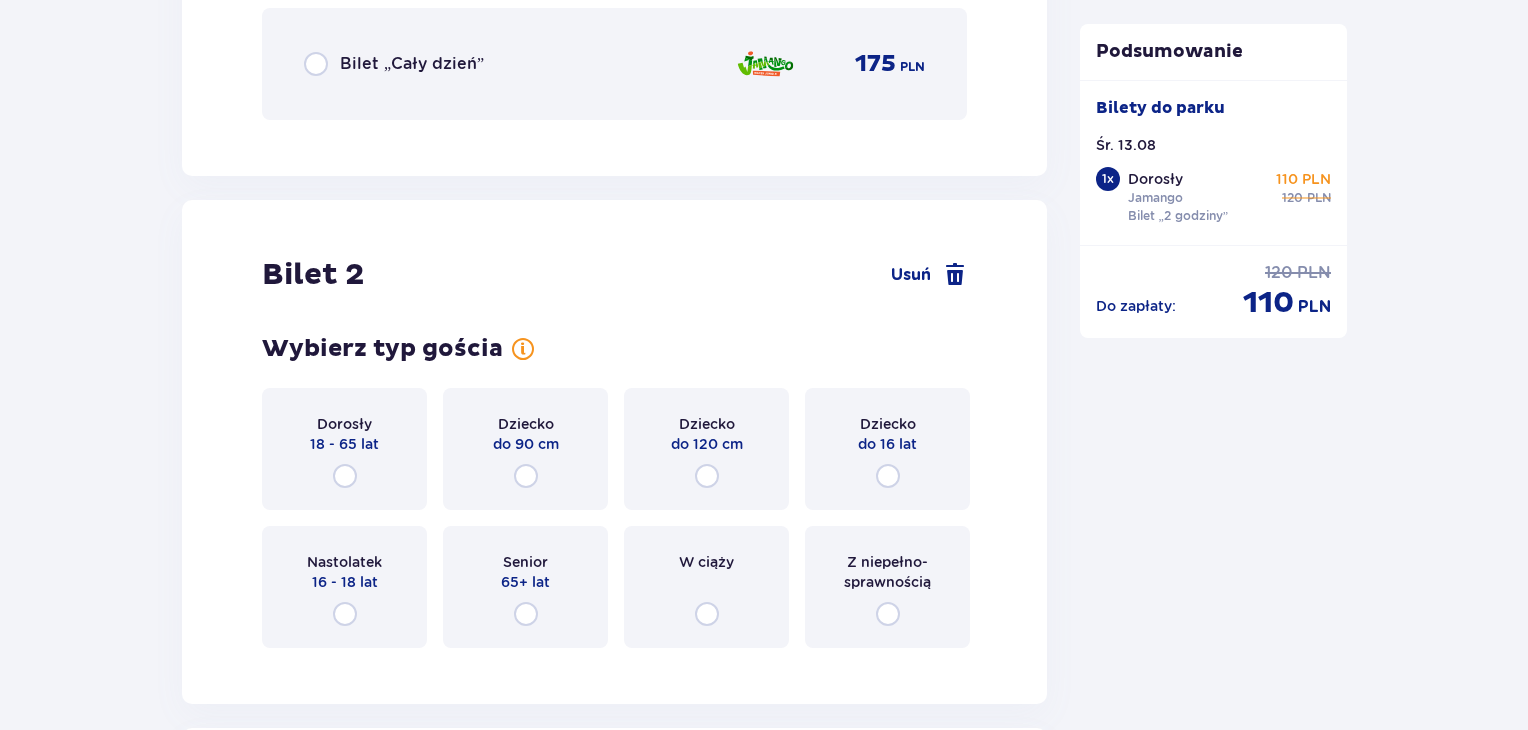 scroll, scrollTop: 2619, scrollLeft: 0, axis: vertical 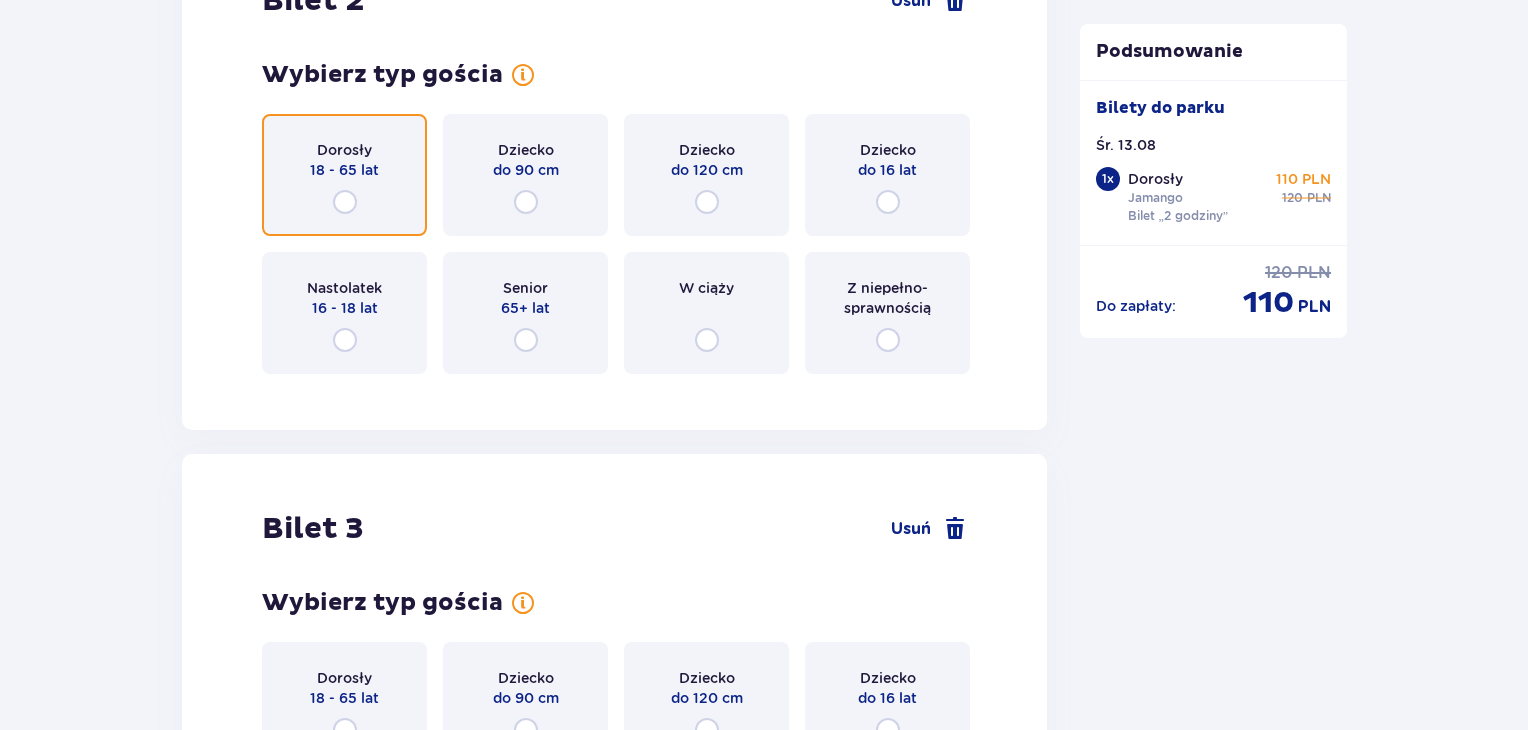 click at bounding box center (345, 202) 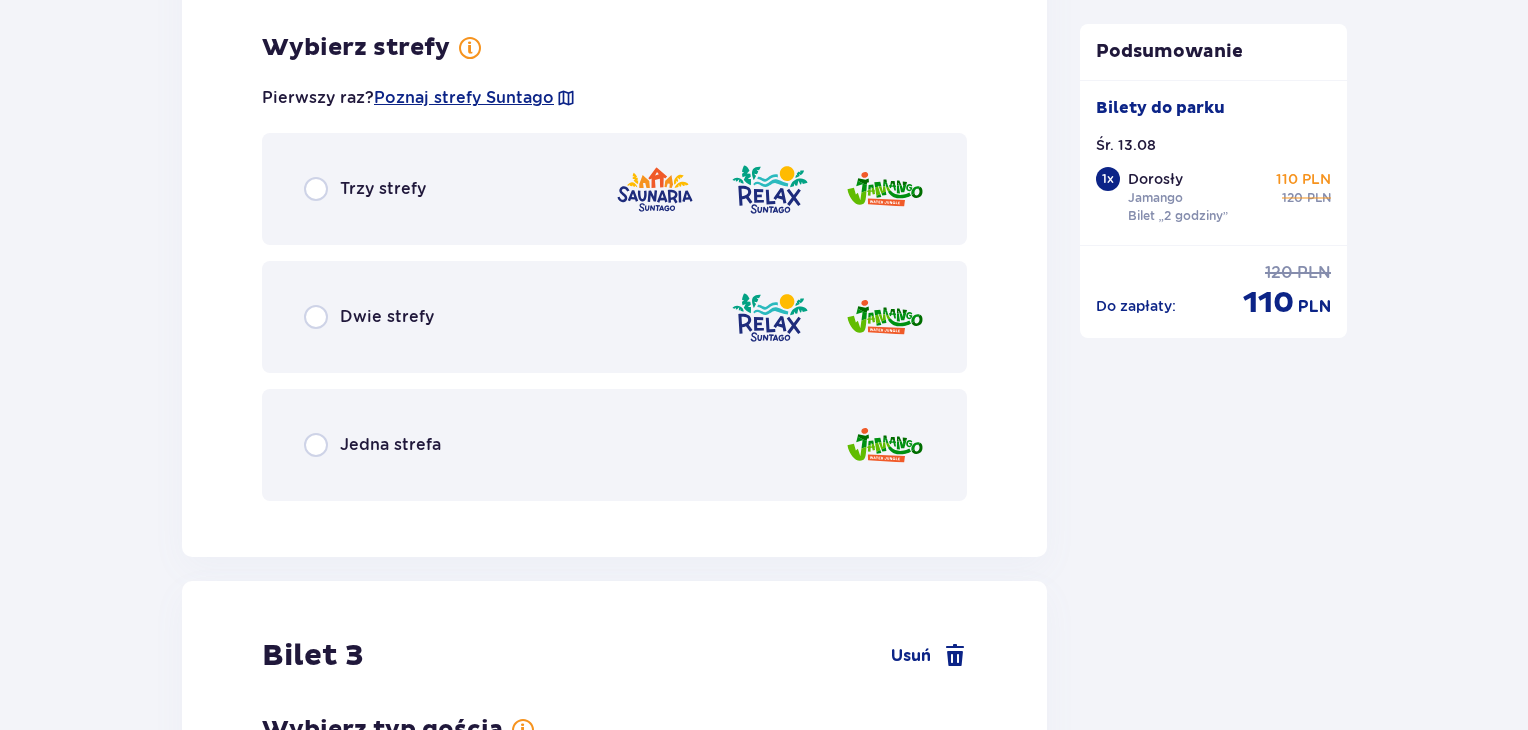 scroll, scrollTop: 3007, scrollLeft: 0, axis: vertical 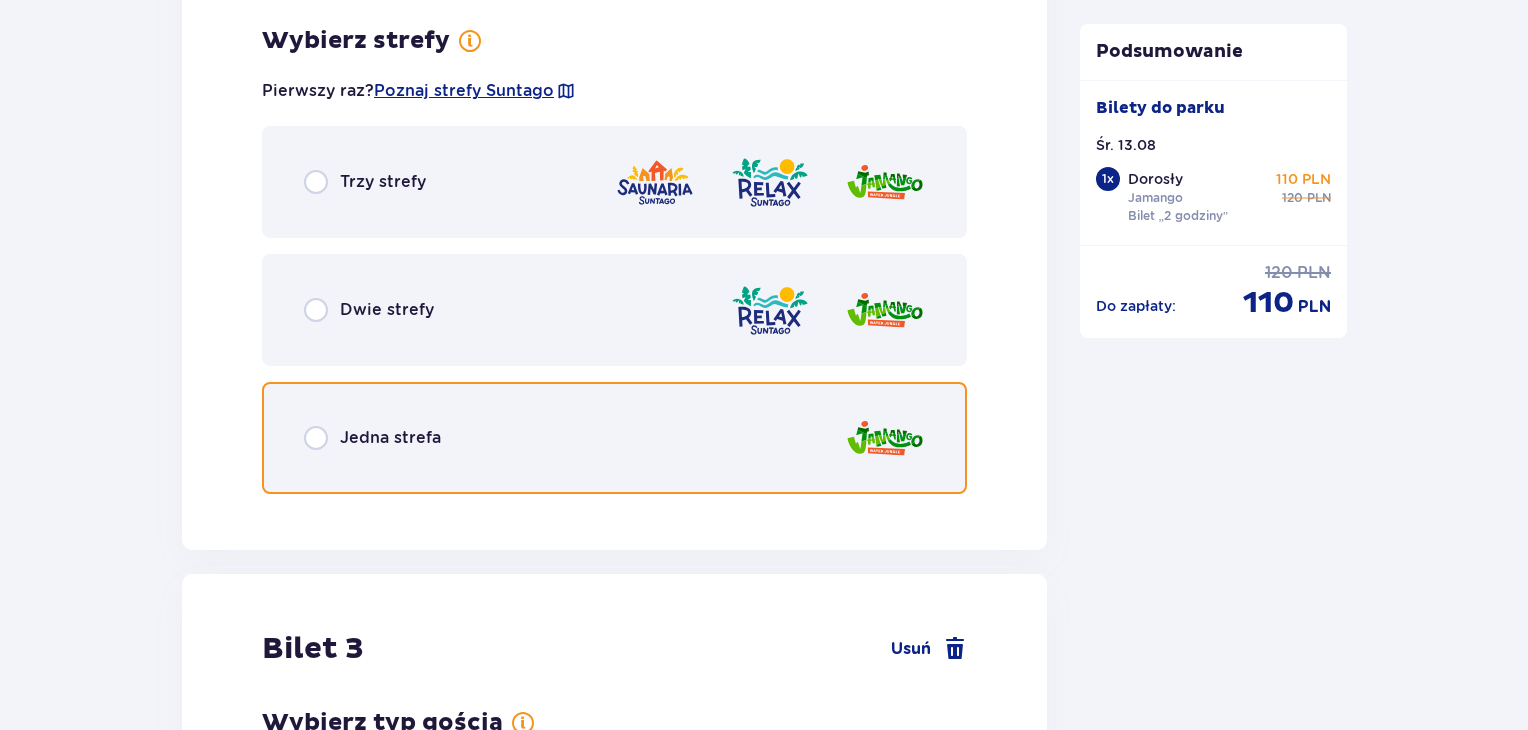 click at bounding box center (316, 438) 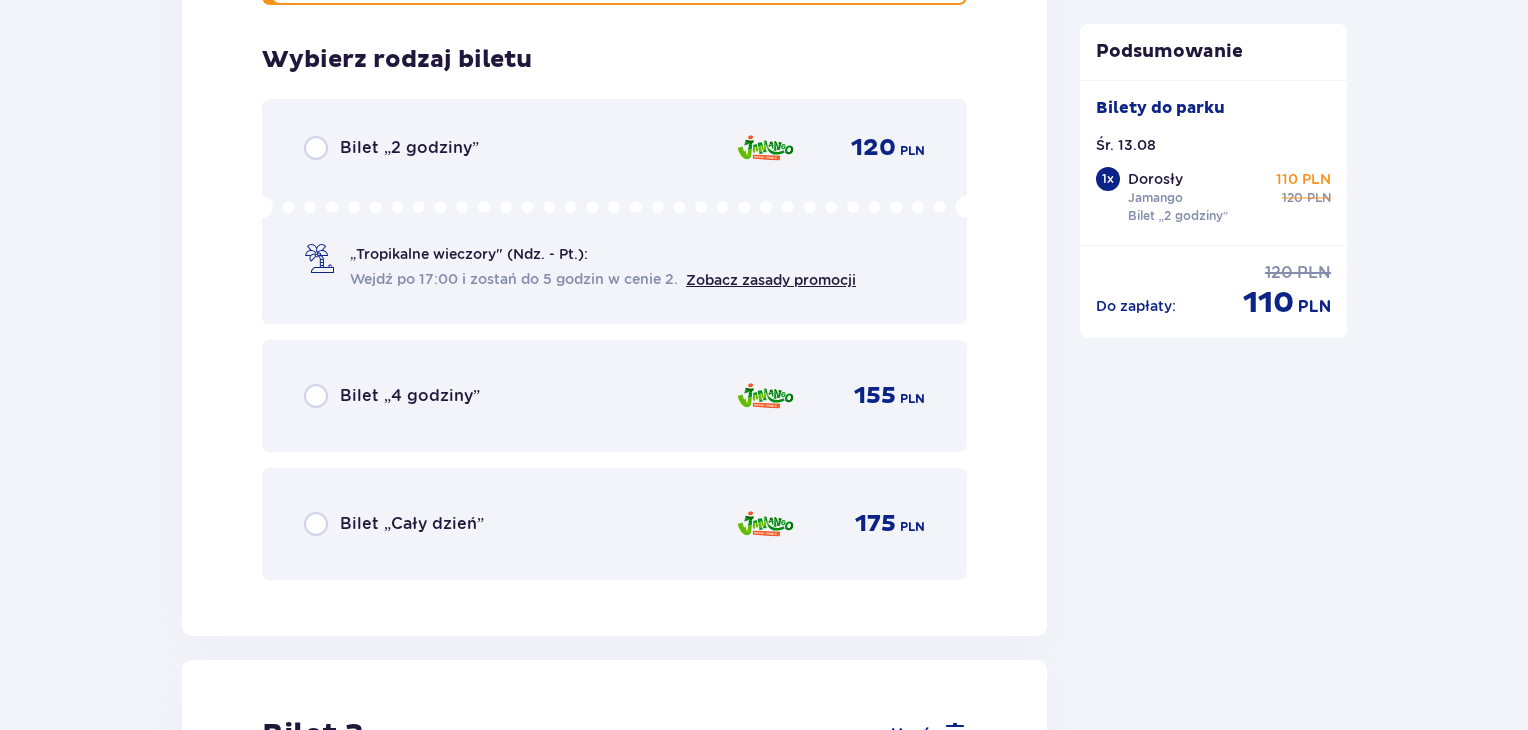 scroll, scrollTop: 3515, scrollLeft: 0, axis: vertical 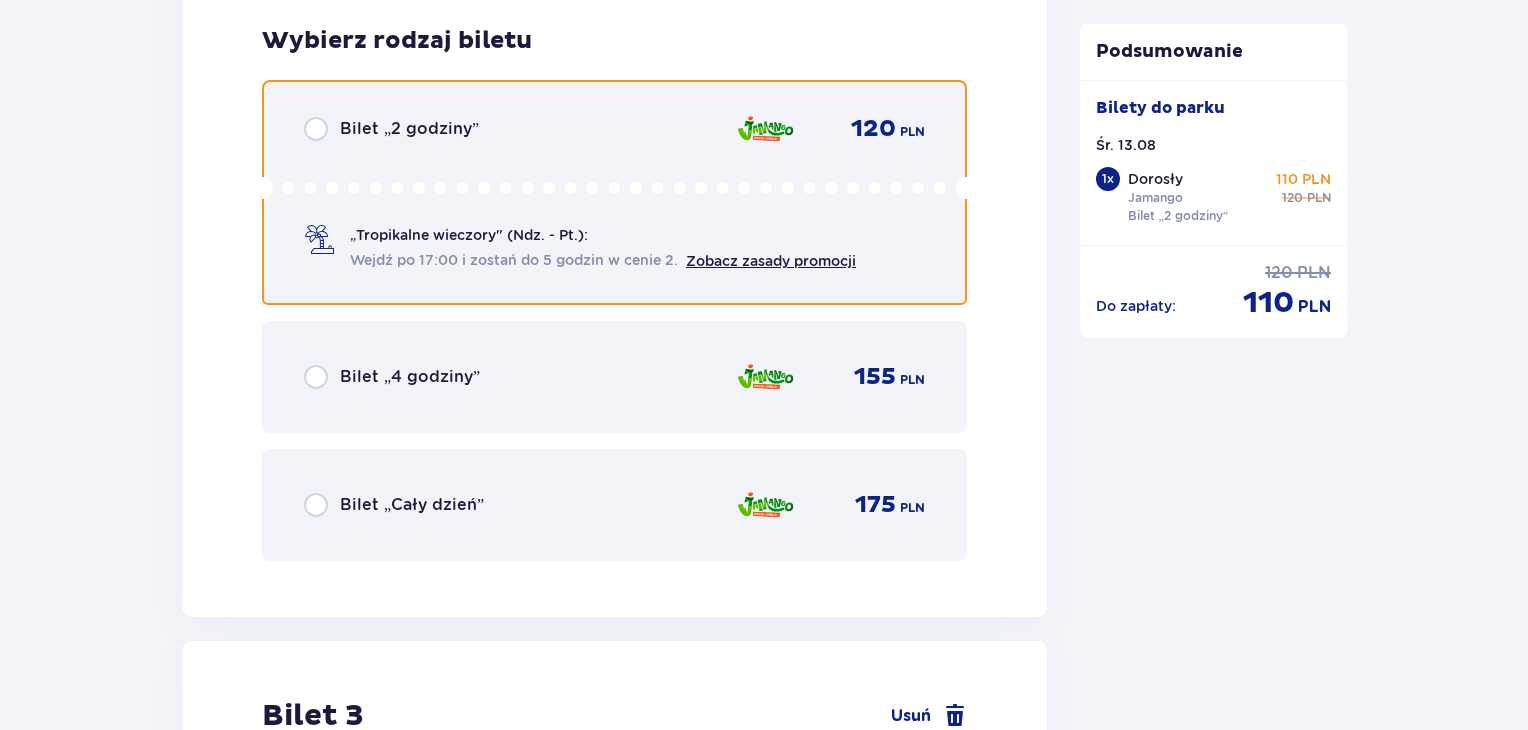 click at bounding box center (316, 129) 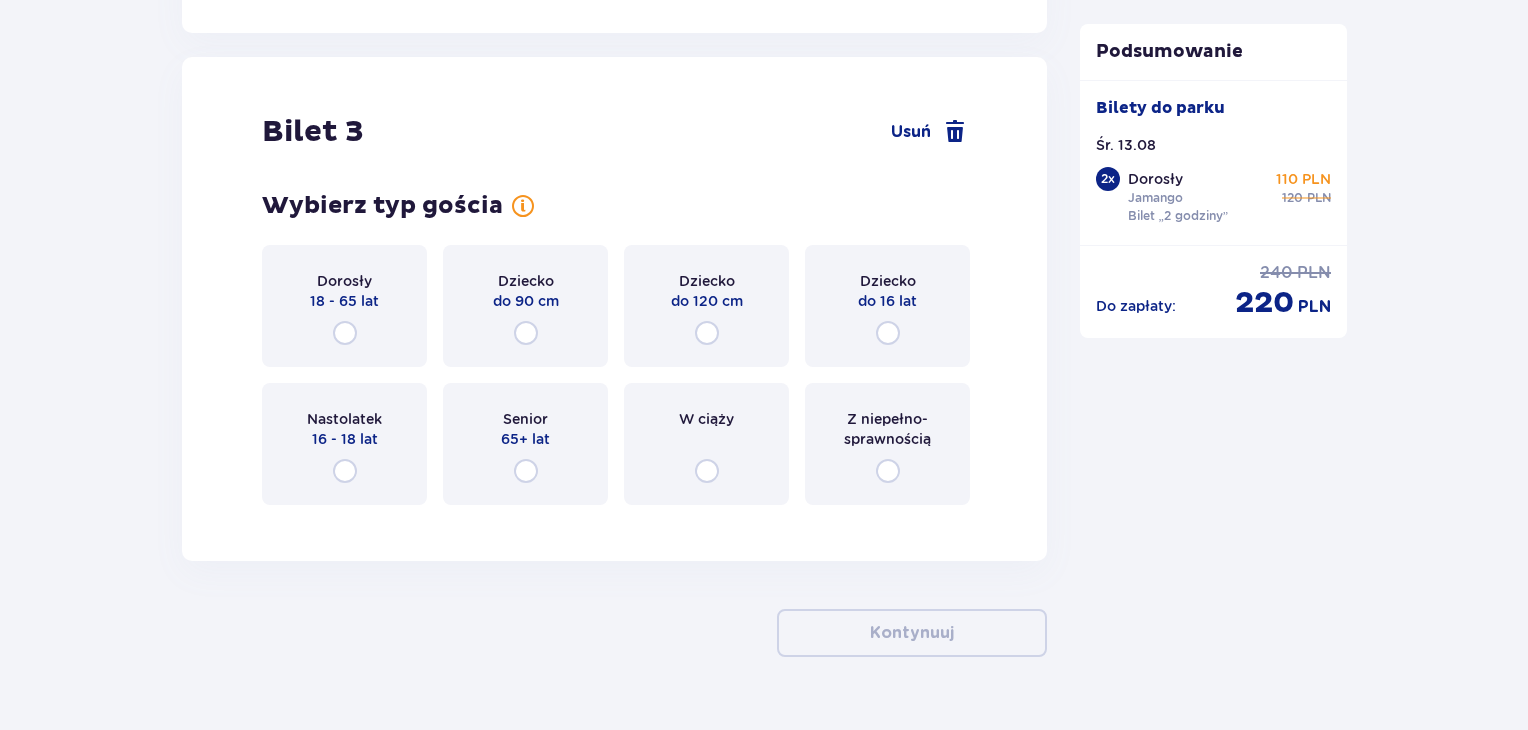 scroll, scrollTop: 4129, scrollLeft: 0, axis: vertical 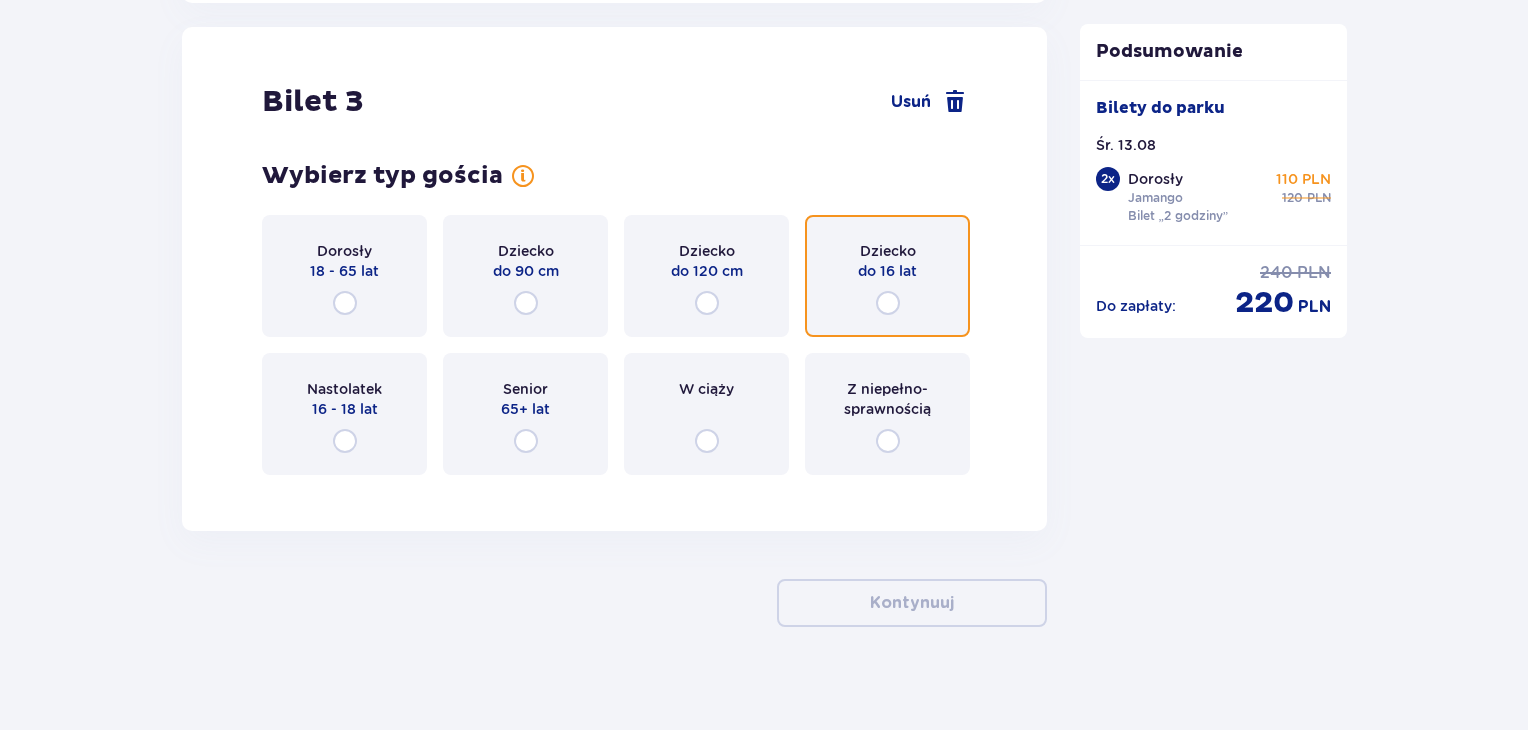 click at bounding box center (888, 303) 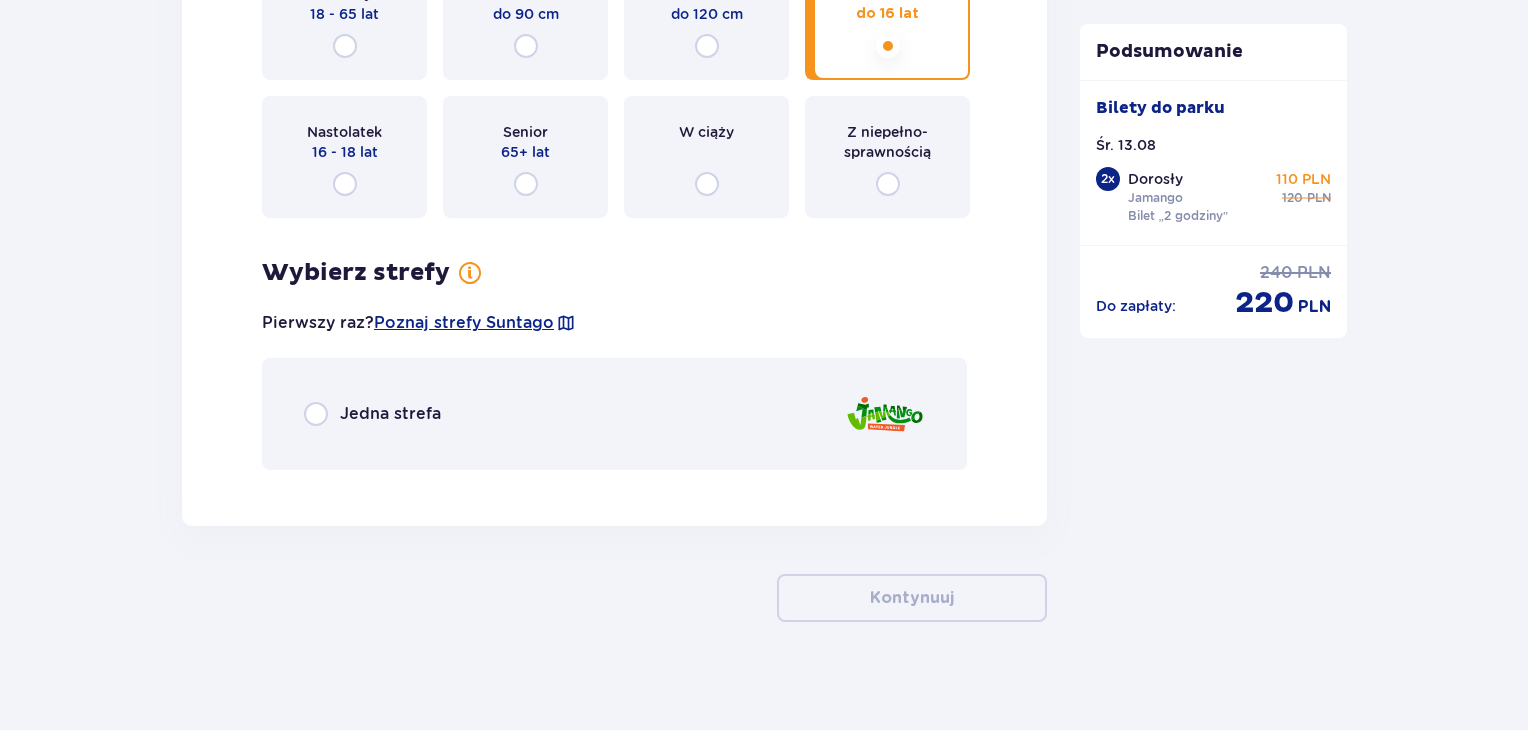 scroll, scrollTop: 4396, scrollLeft: 0, axis: vertical 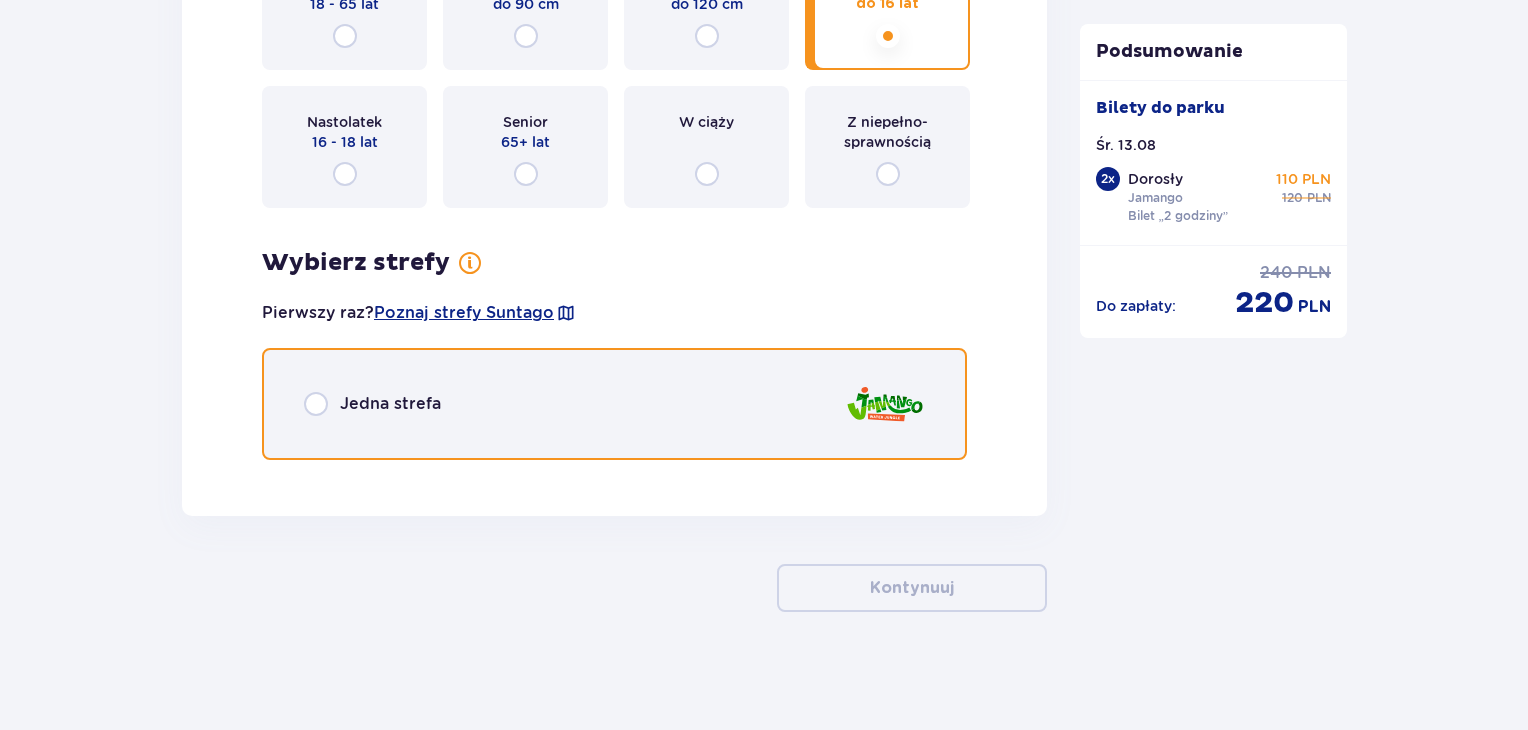 click at bounding box center [316, 404] 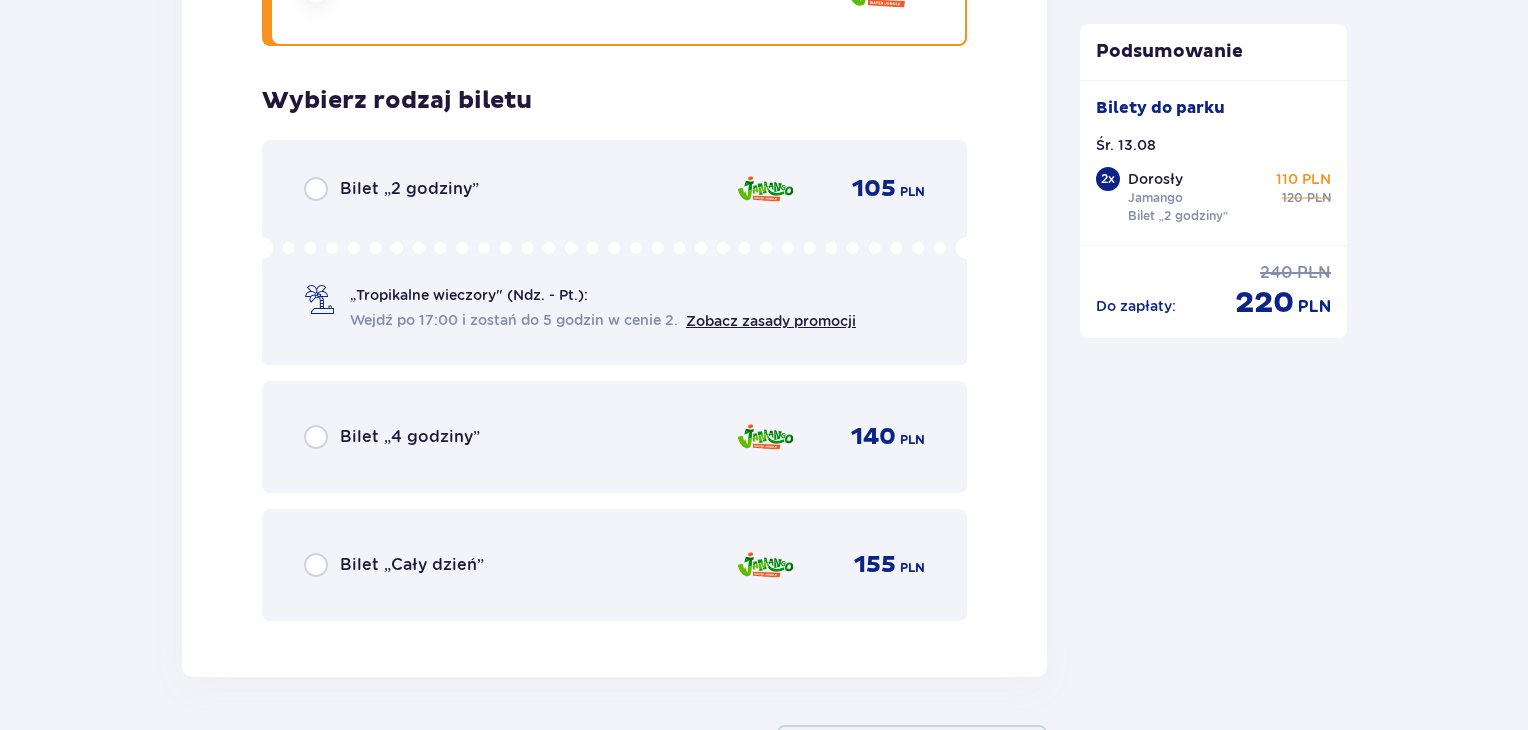 scroll, scrollTop: 4869, scrollLeft: 0, axis: vertical 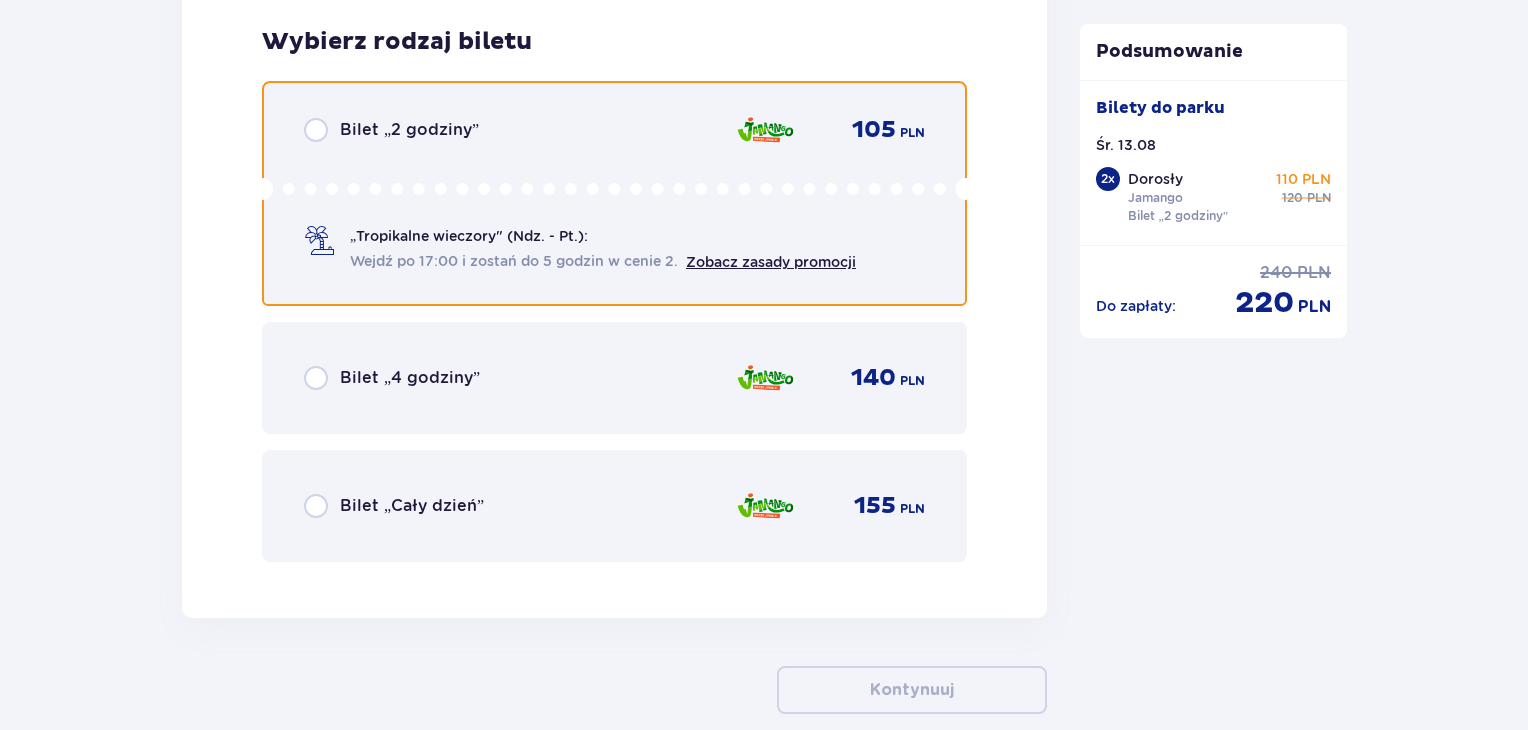 click at bounding box center (316, 130) 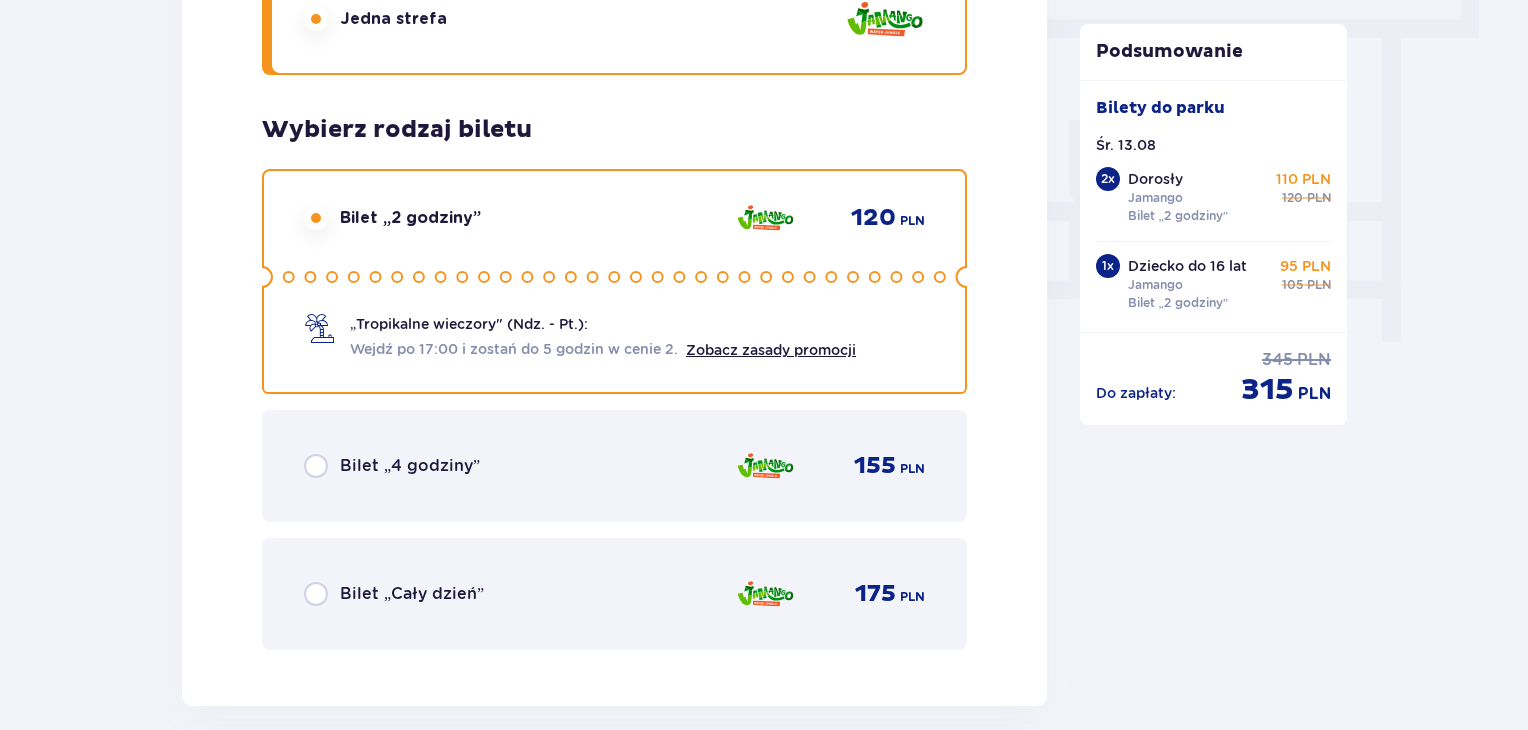 scroll, scrollTop: 1772, scrollLeft: 0, axis: vertical 